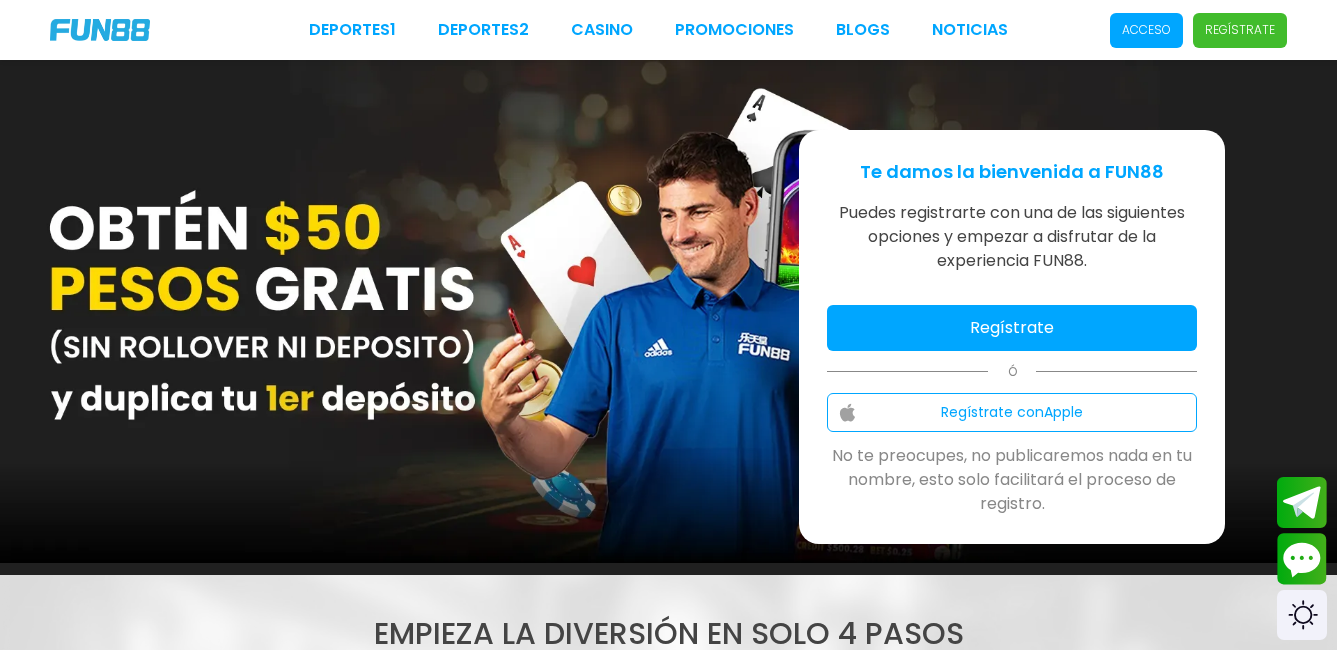 scroll, scrollTop: 0, scrollLeft: 0, axis: both 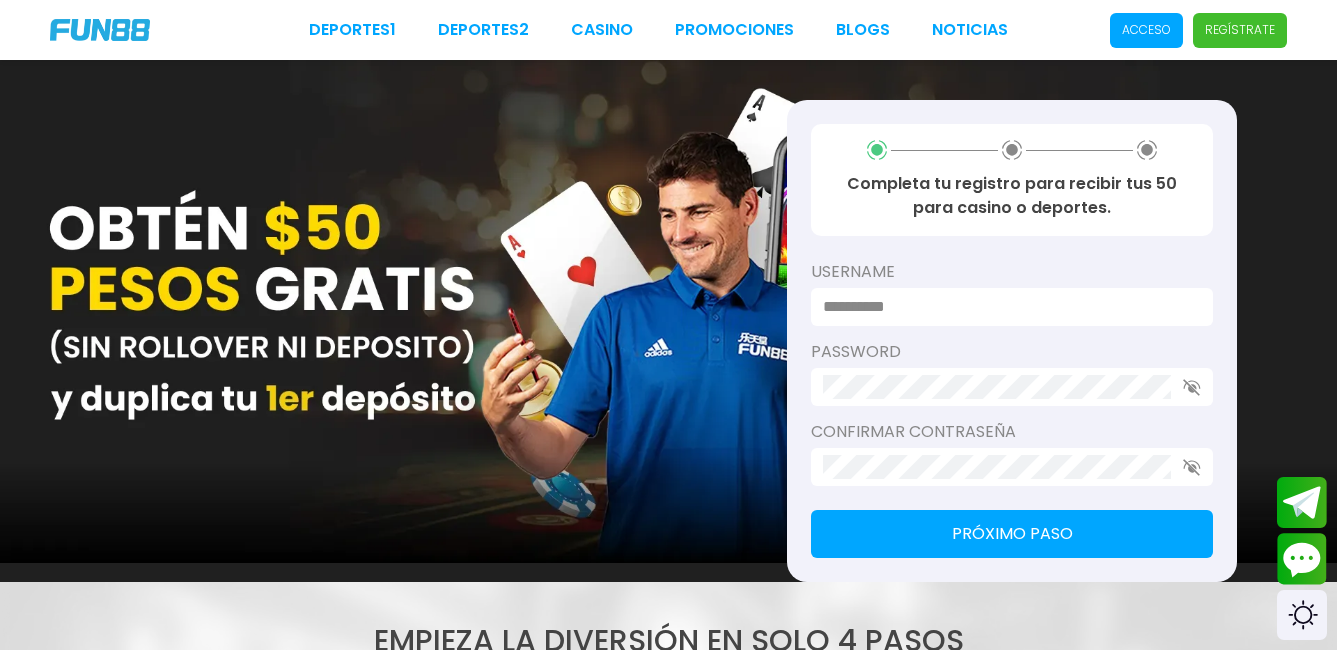 click at bounding box center [1012, 307] 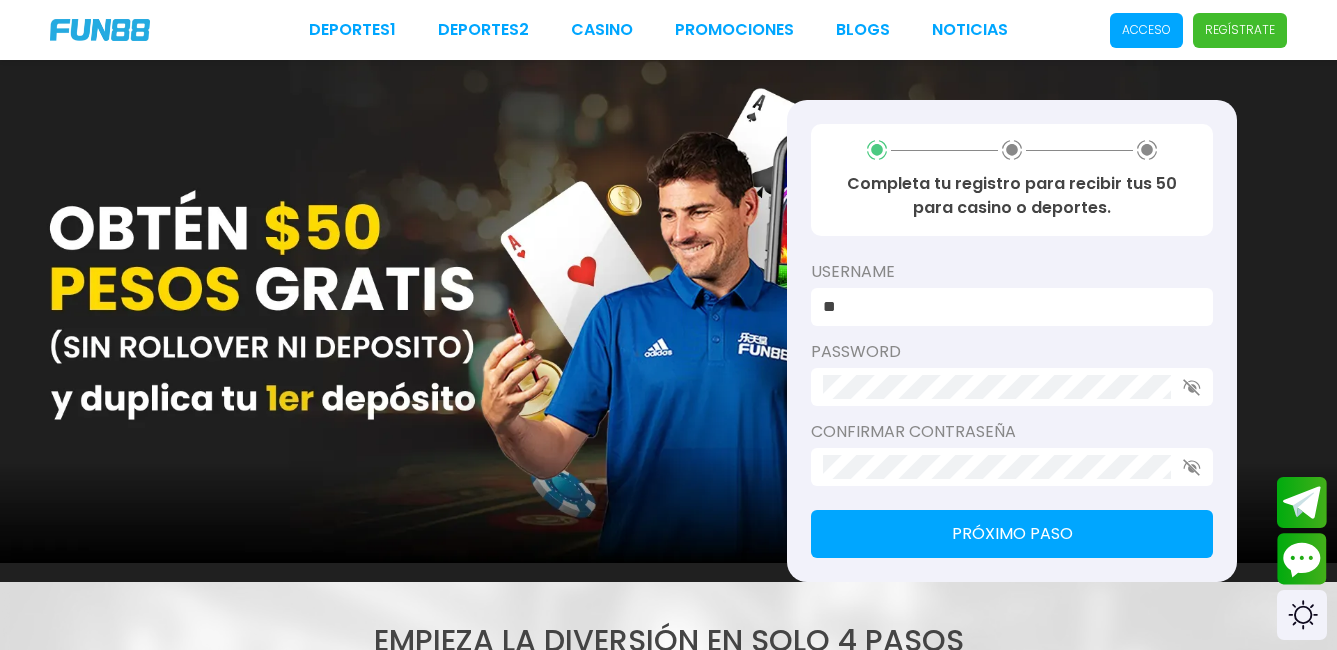 type on "*" 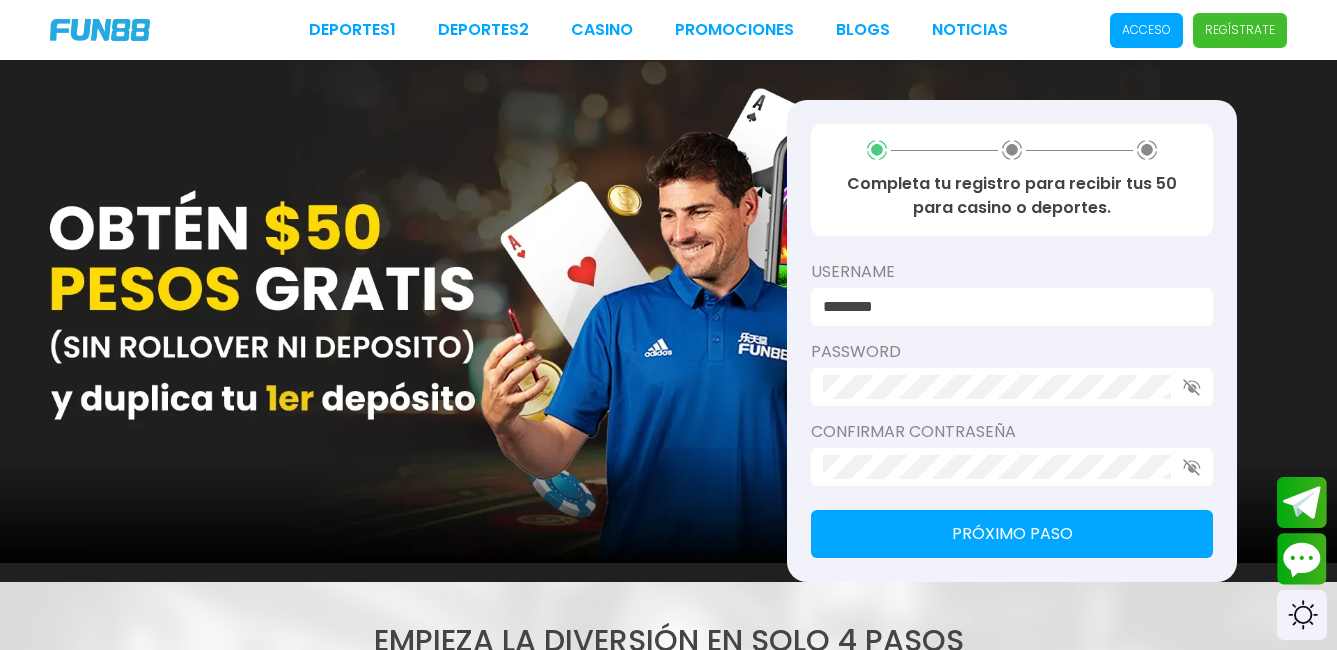 type on "********" 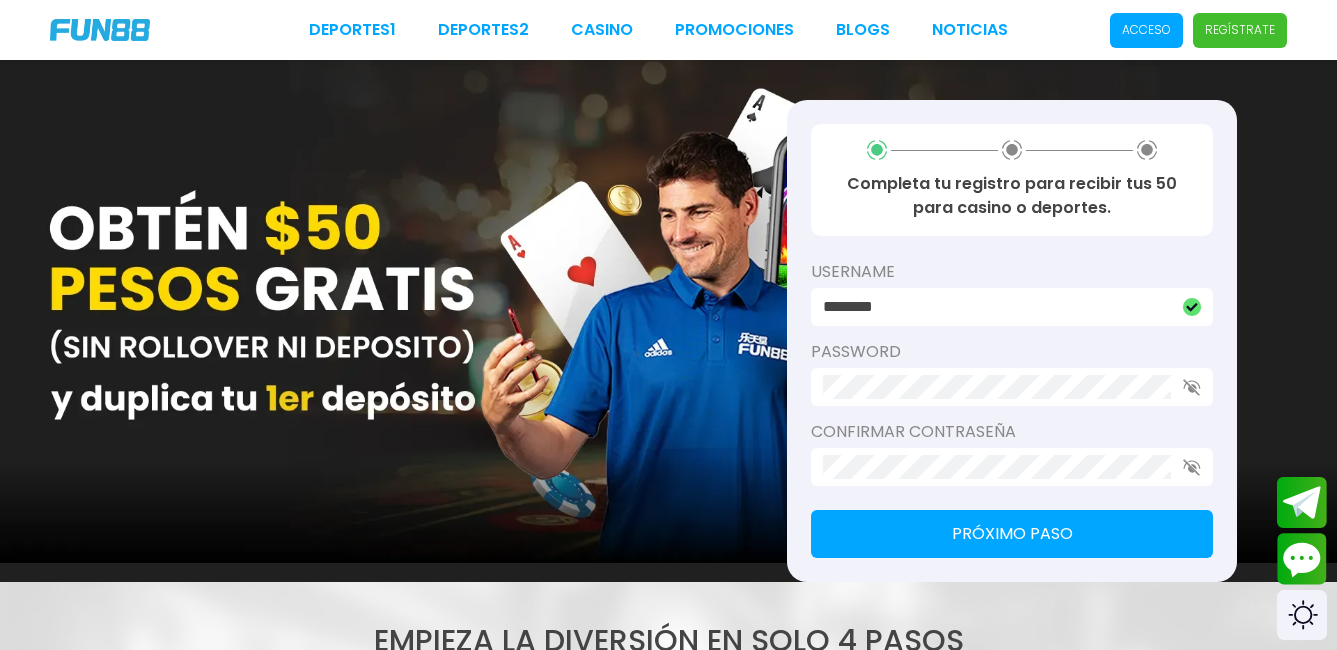 click on "Próximo paso" at bounding box center [1012, 534] 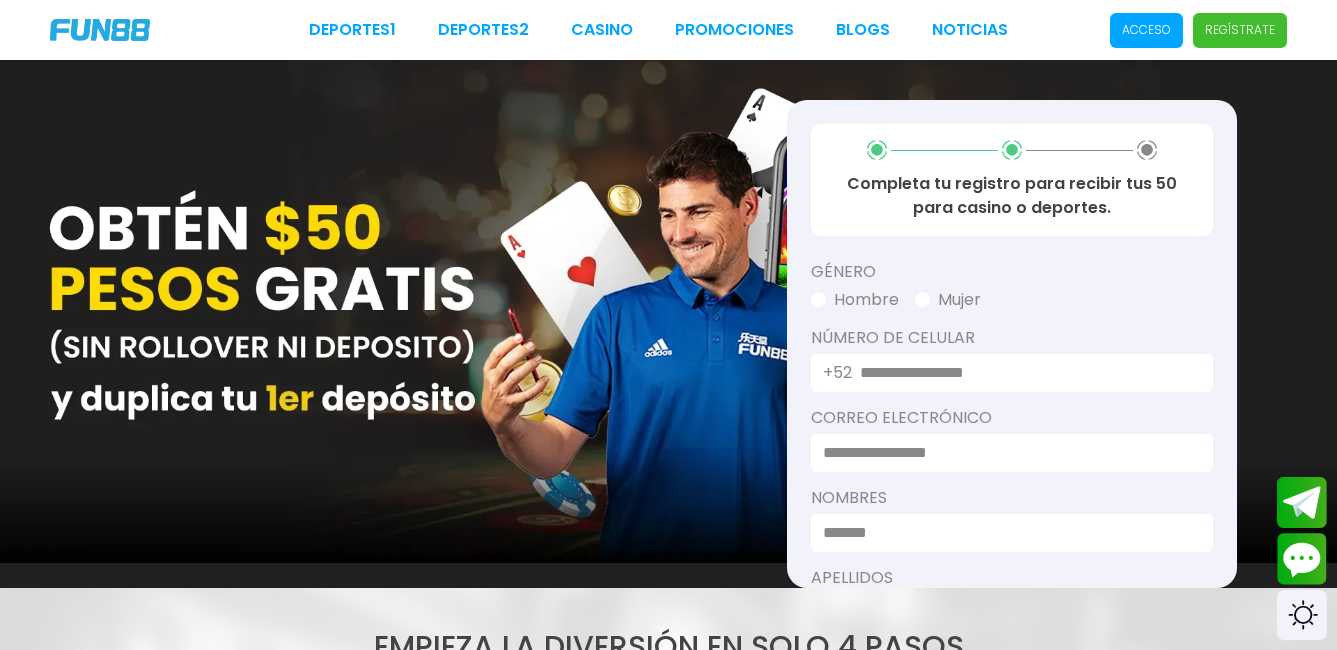 click at bounding box center (1024, 373) 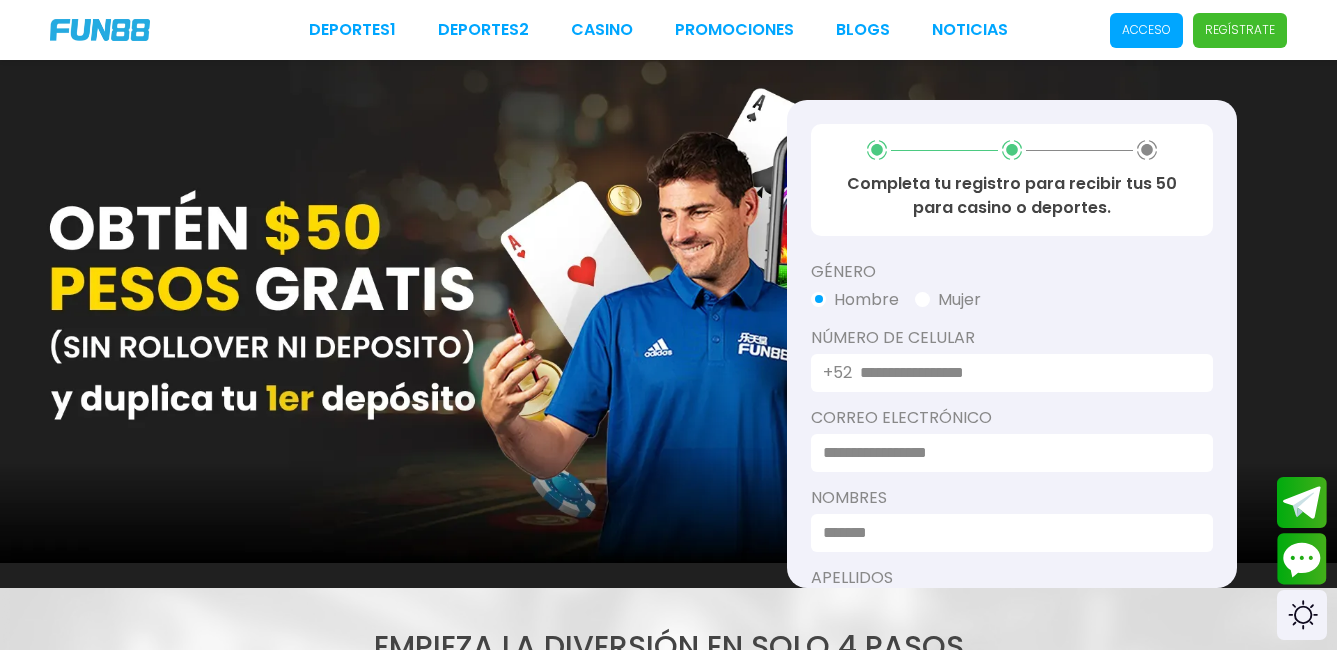 click at bounding box center [1024, 373] 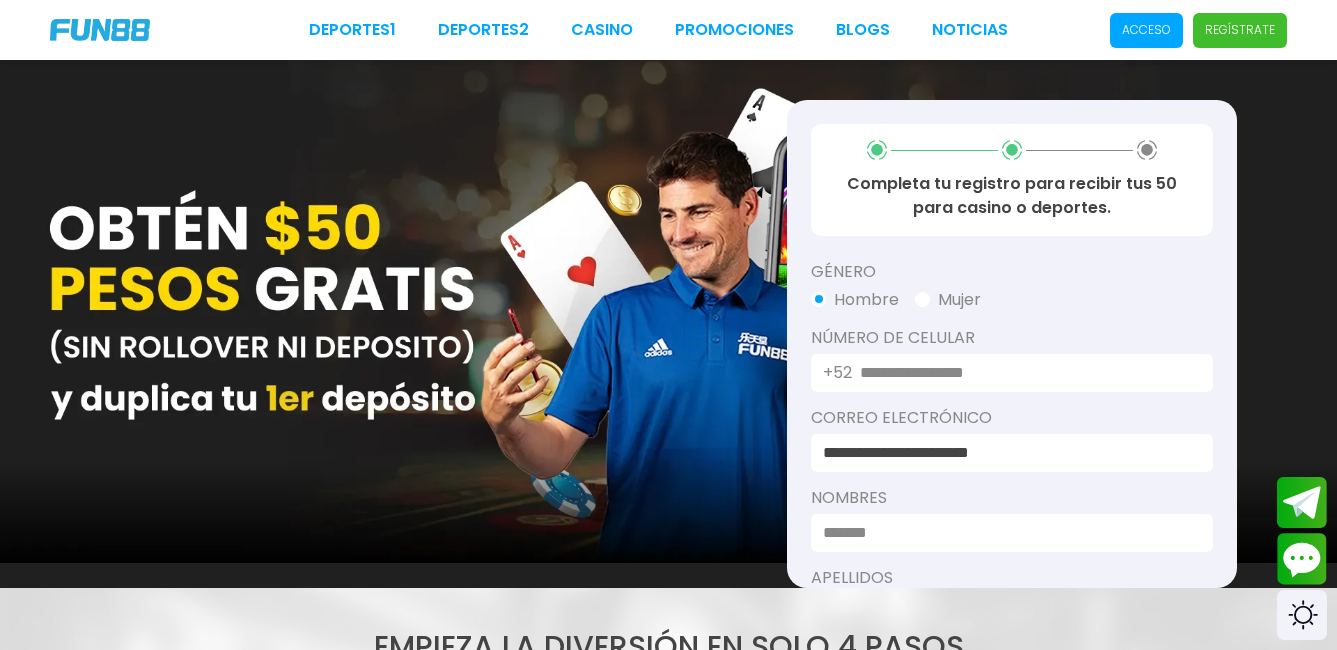 type on "*****" 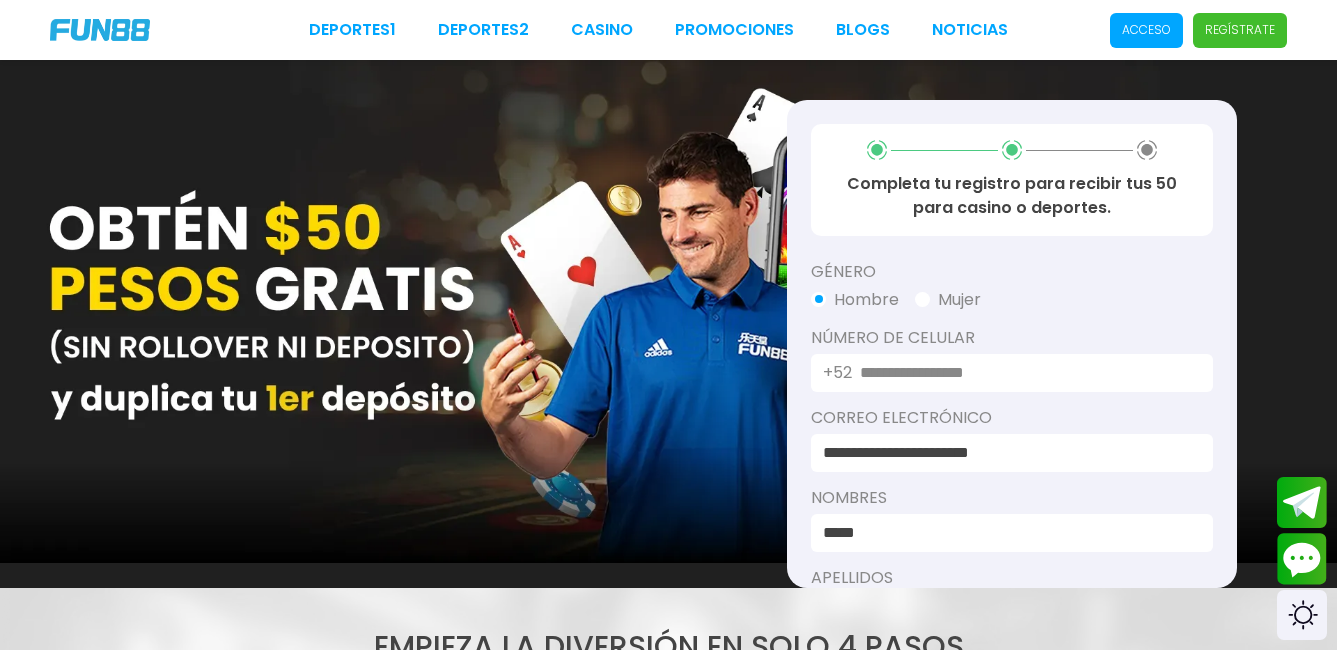 type on "**********" 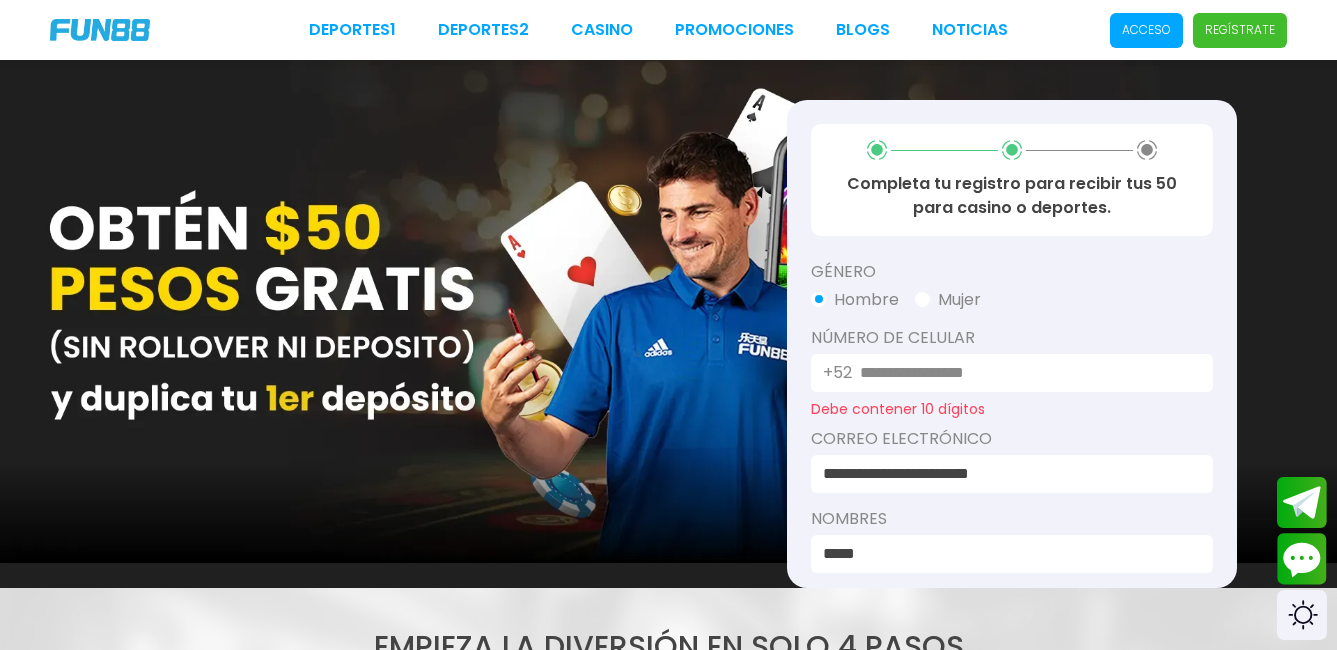 click on "***" at bounding box center (1024, 373) 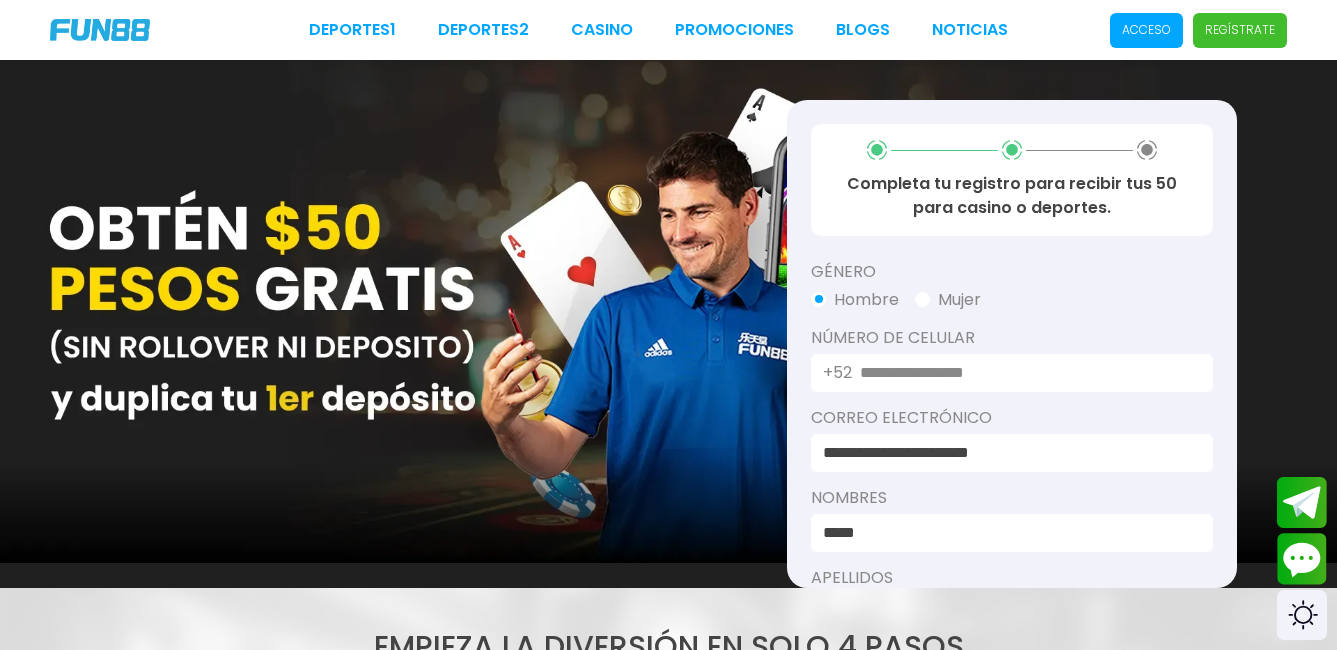 click on "+52" at bounding box center (1012, 373) 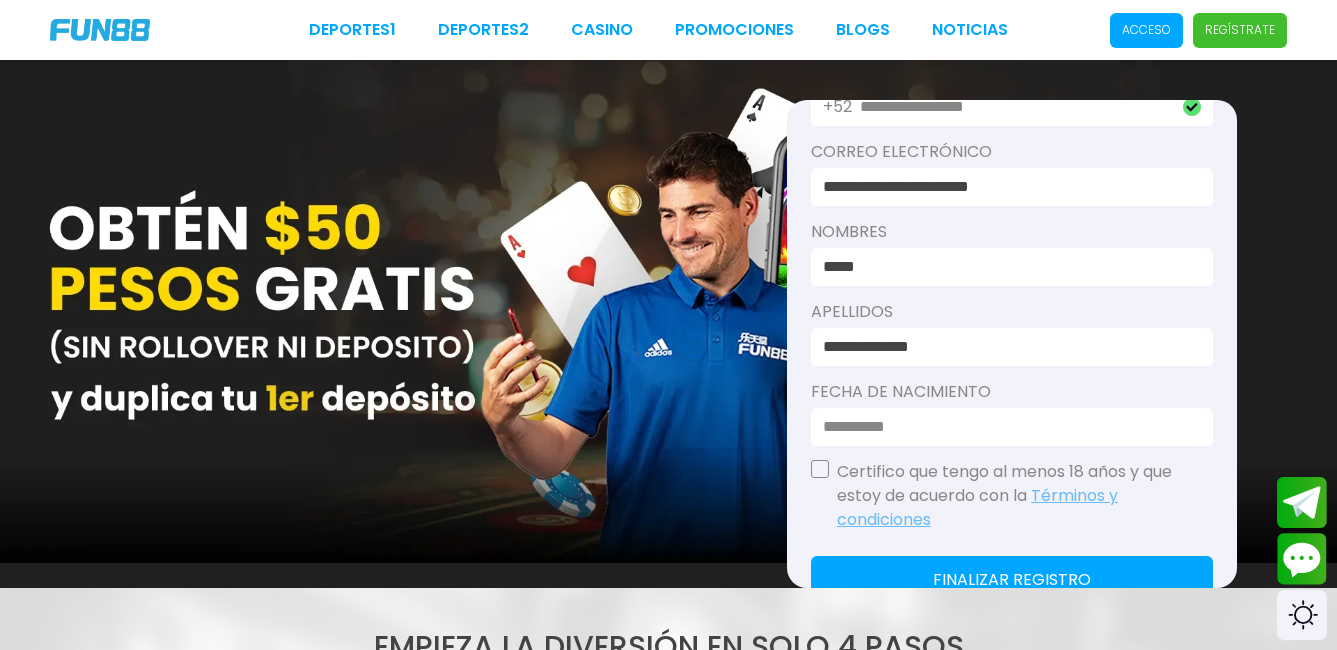 scroll, scrollTop: 300, scrollLeft: 0, axis: vertical 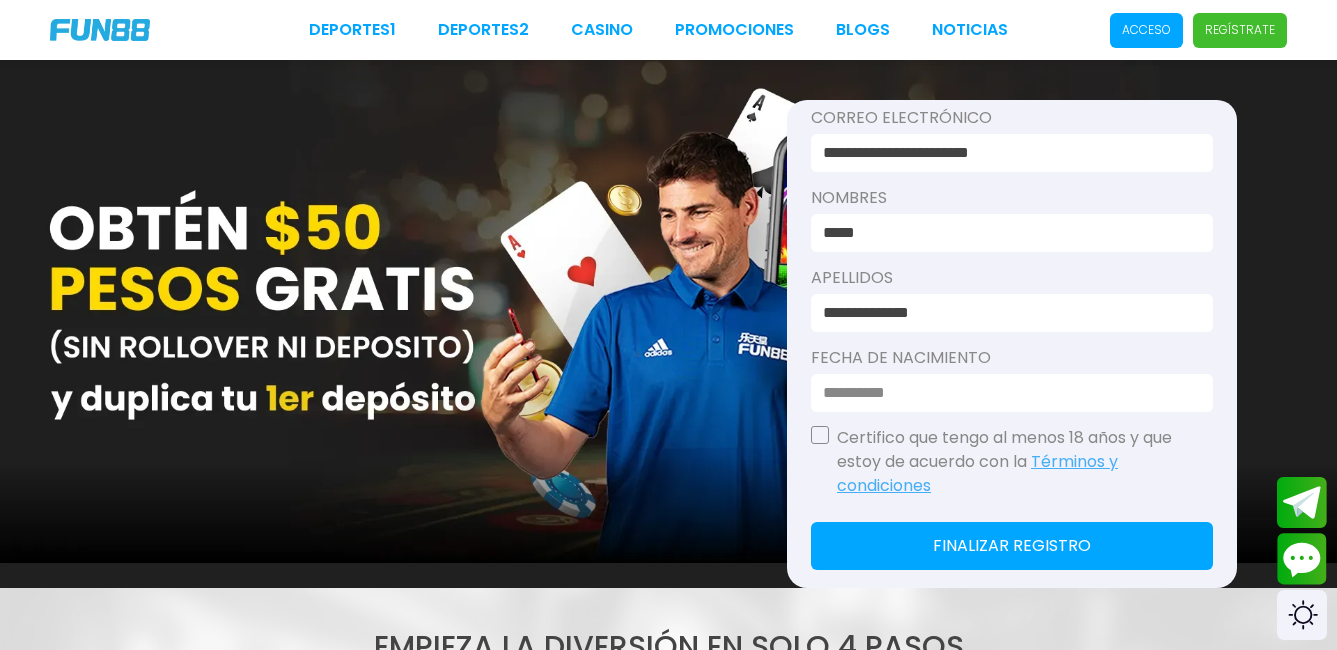 click at bounding box center (1006, 393) 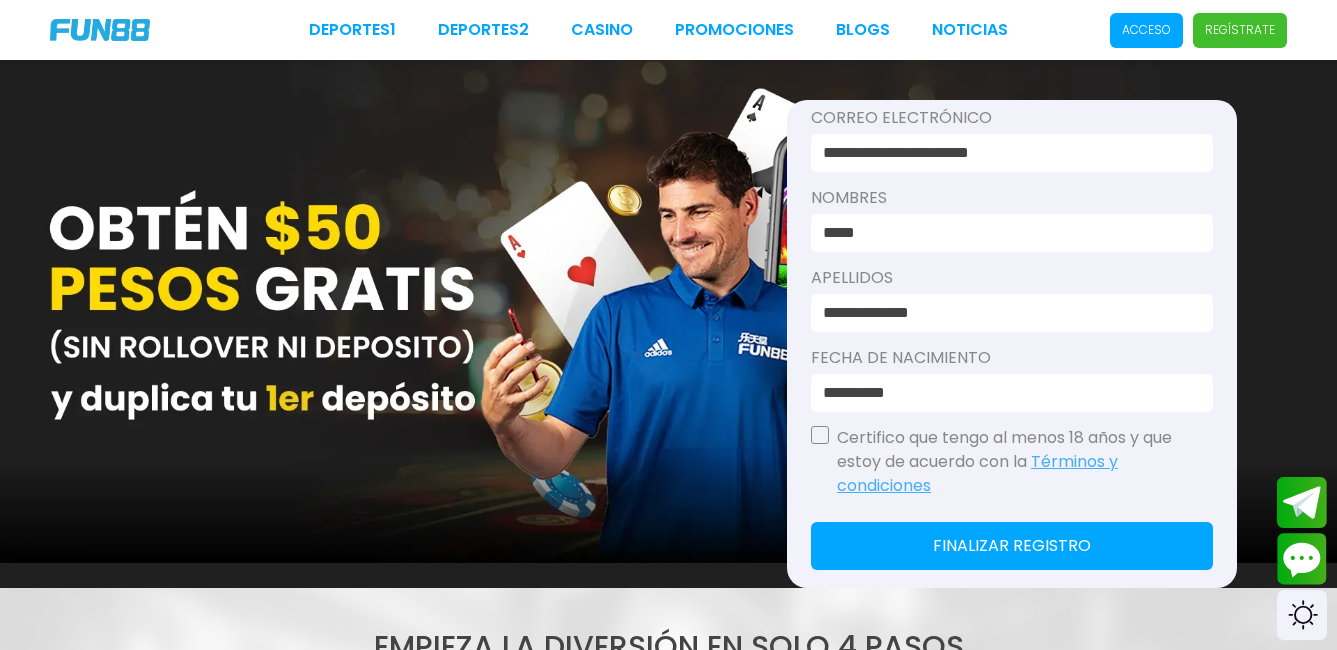 type on "**********" 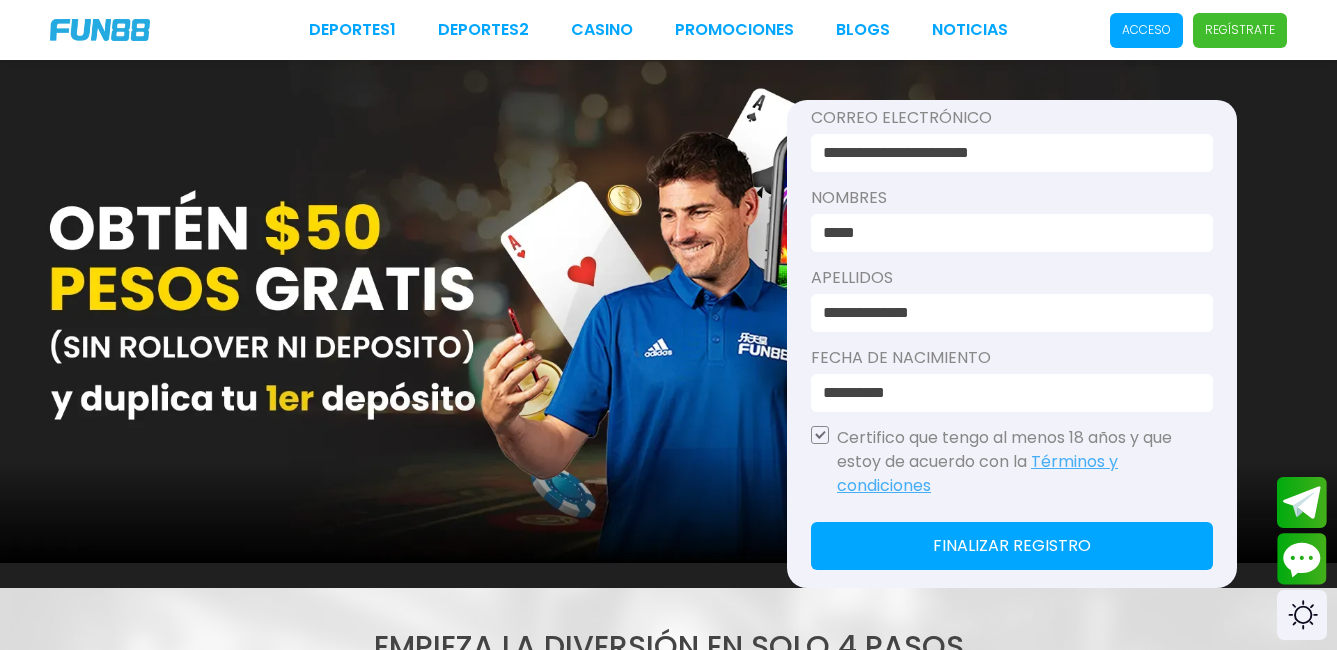 click on "Finalizar registro" 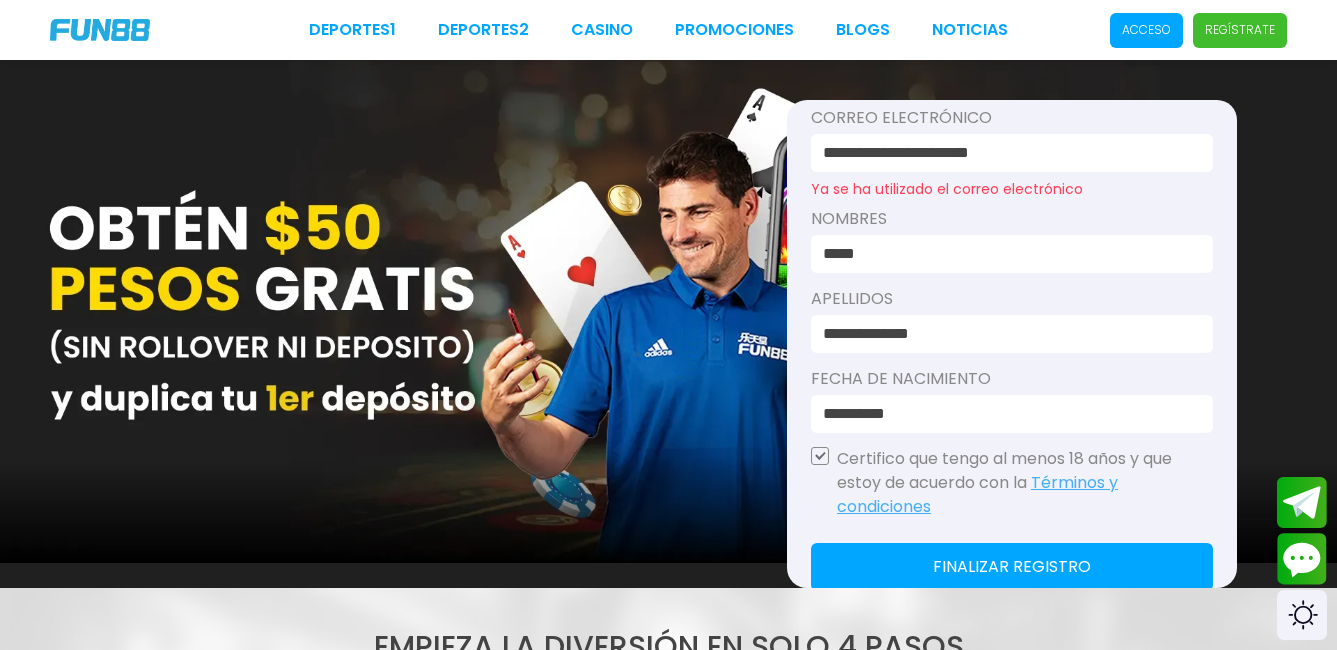 scroll, scrollTop: 0, scrollLeft: 0, axis: both 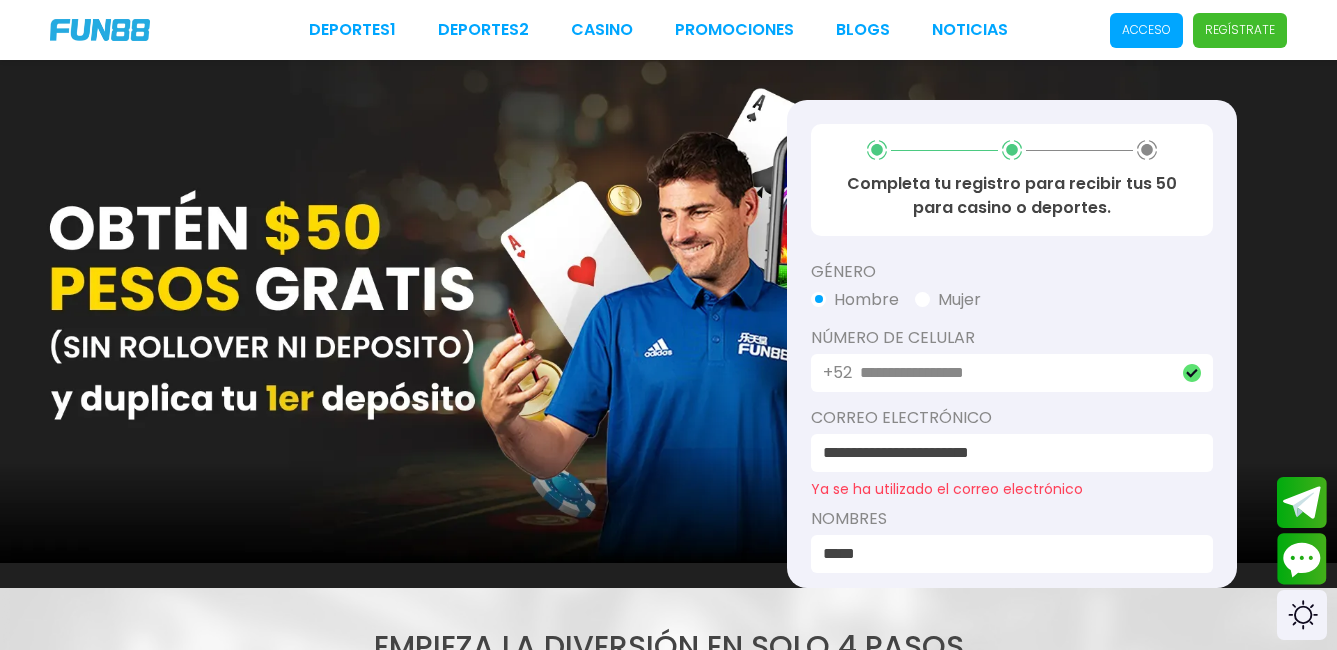 drag, startPoint x: 941, startPoint y: 453, endPoint x: 801, endPoint y: 449, distance: 140.05713 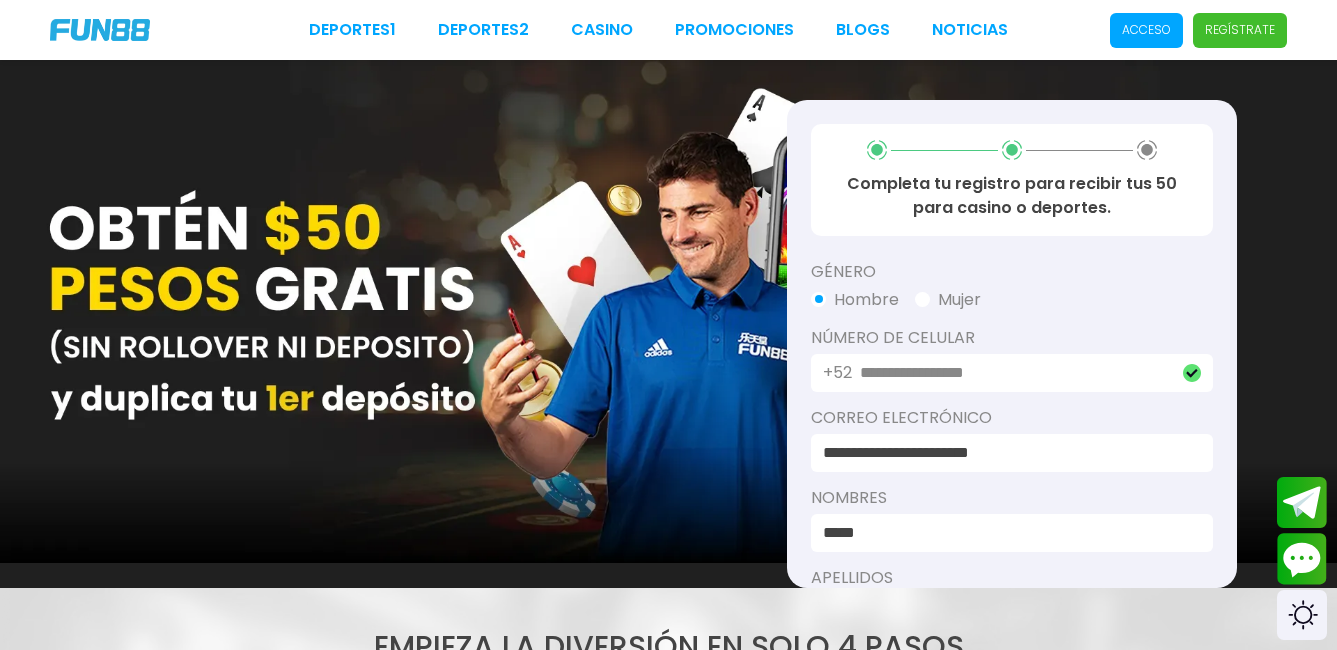 type on "**********" 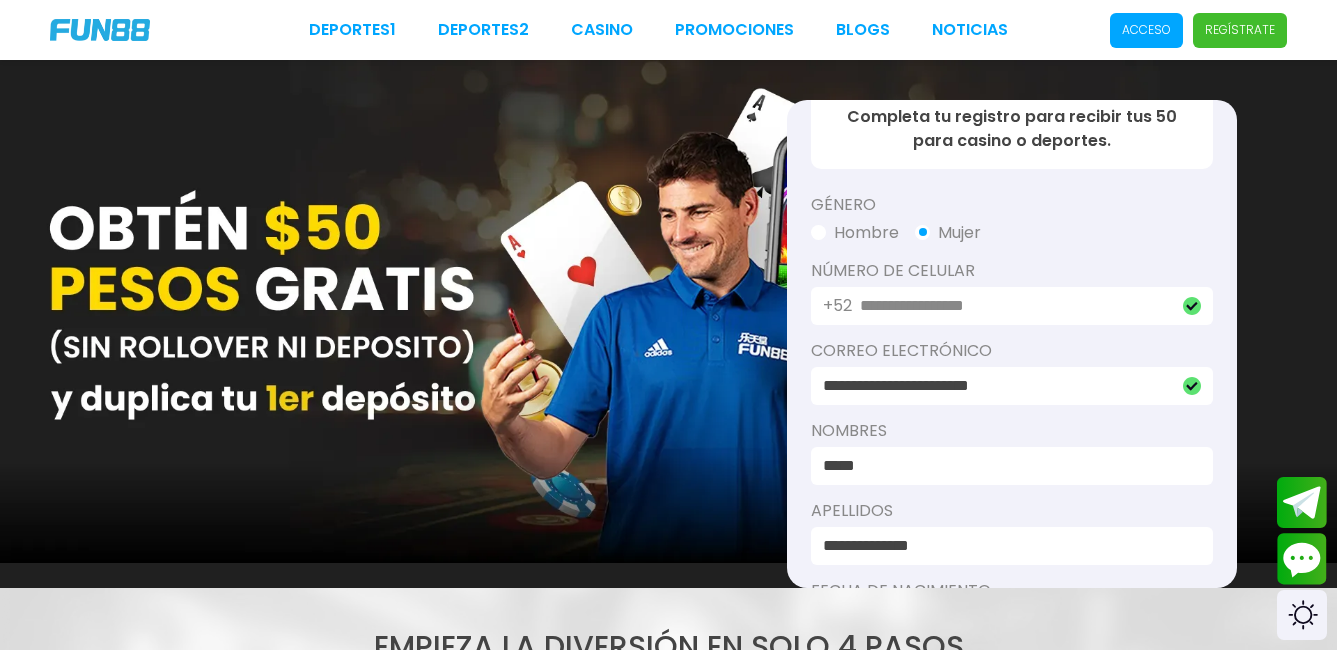 scroll, scrollTop: 300, scrollLeft: 0, axis: vertical 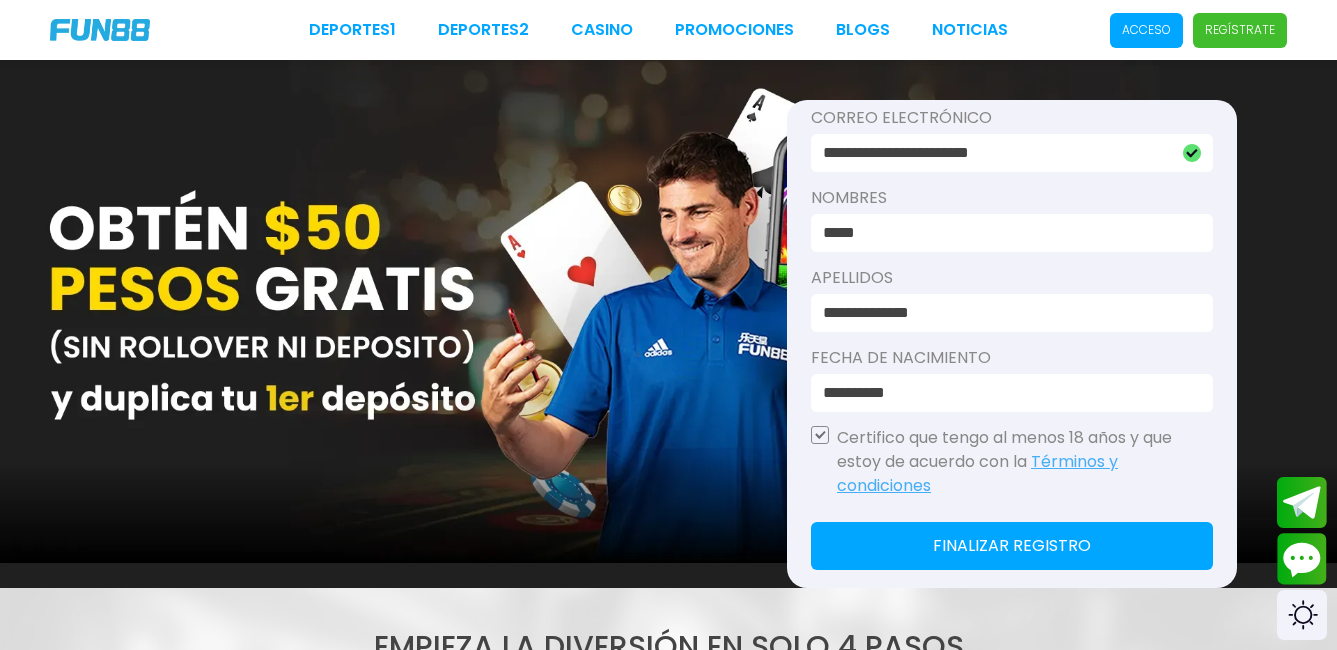 click on "Finalizar registro" 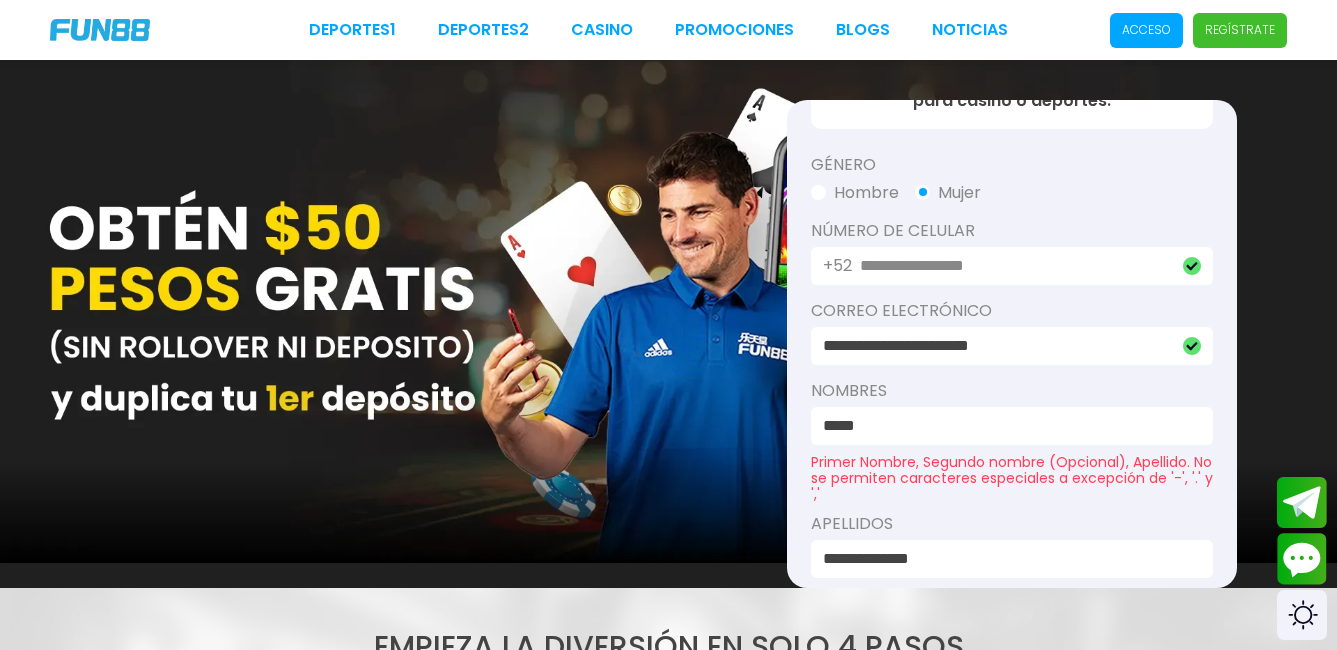 scroll, scrollTop: 100, scrollLeft: 0, axis: vertical 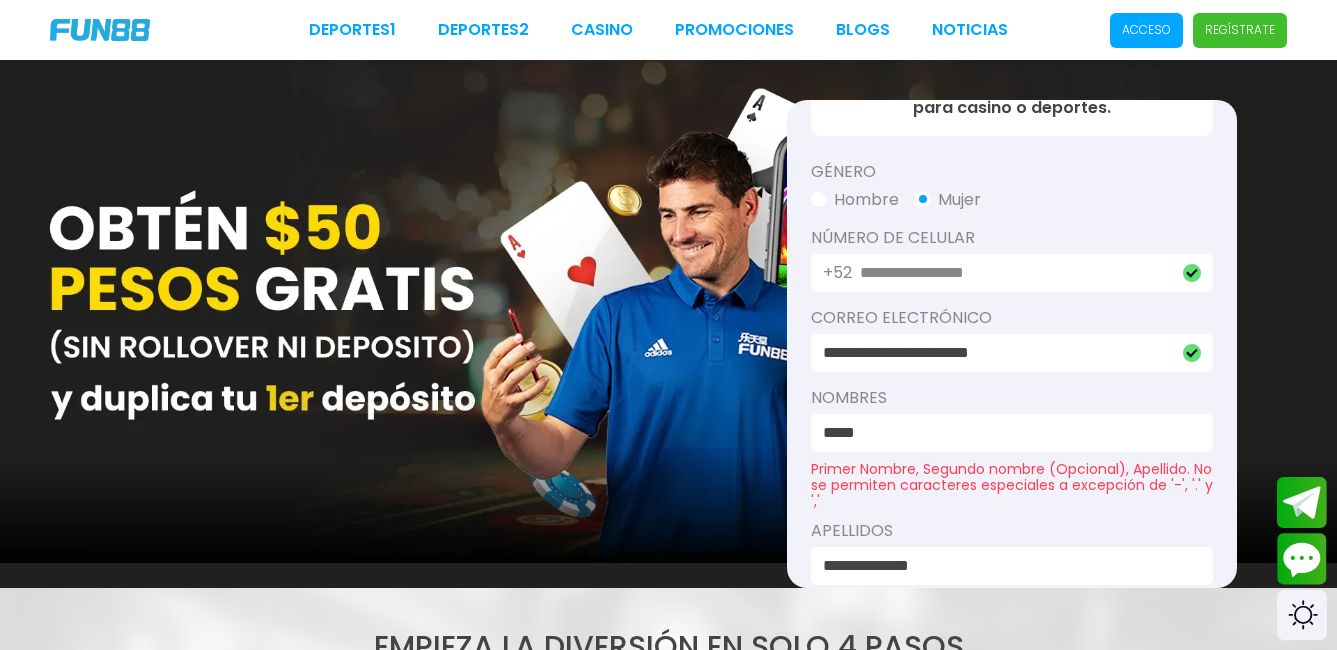 click on "*****" at bounding box center (1006, 433) 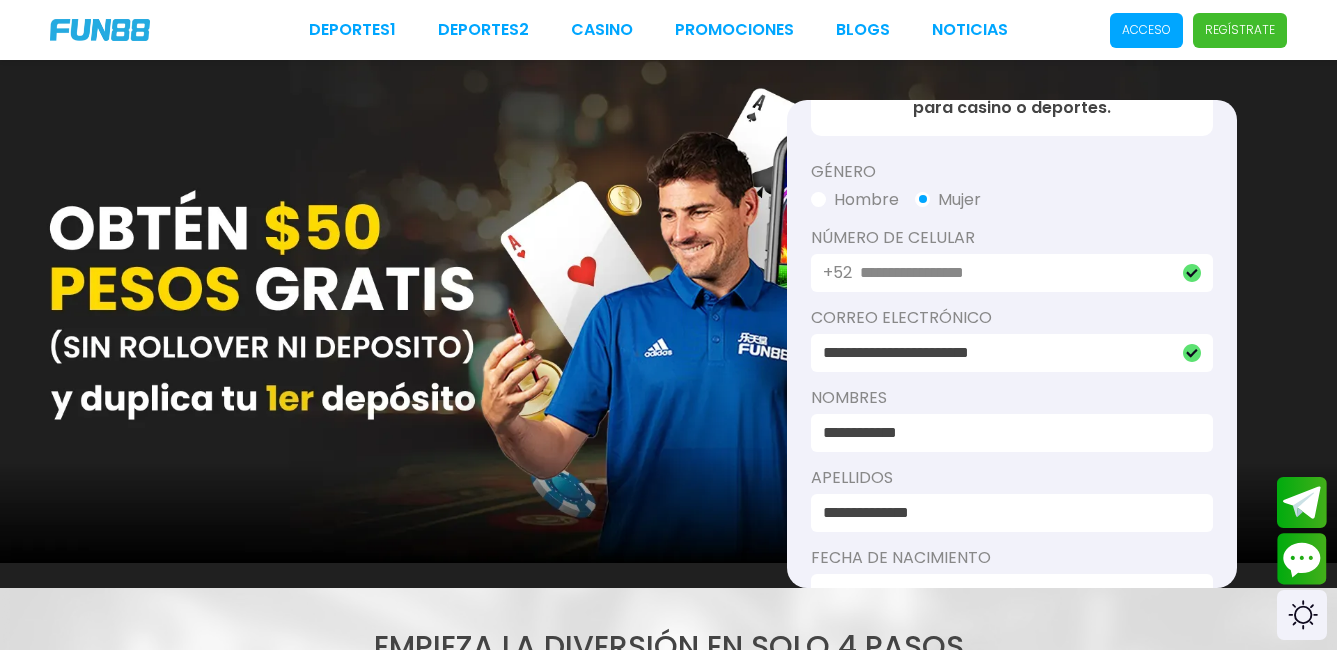 type on "**********" 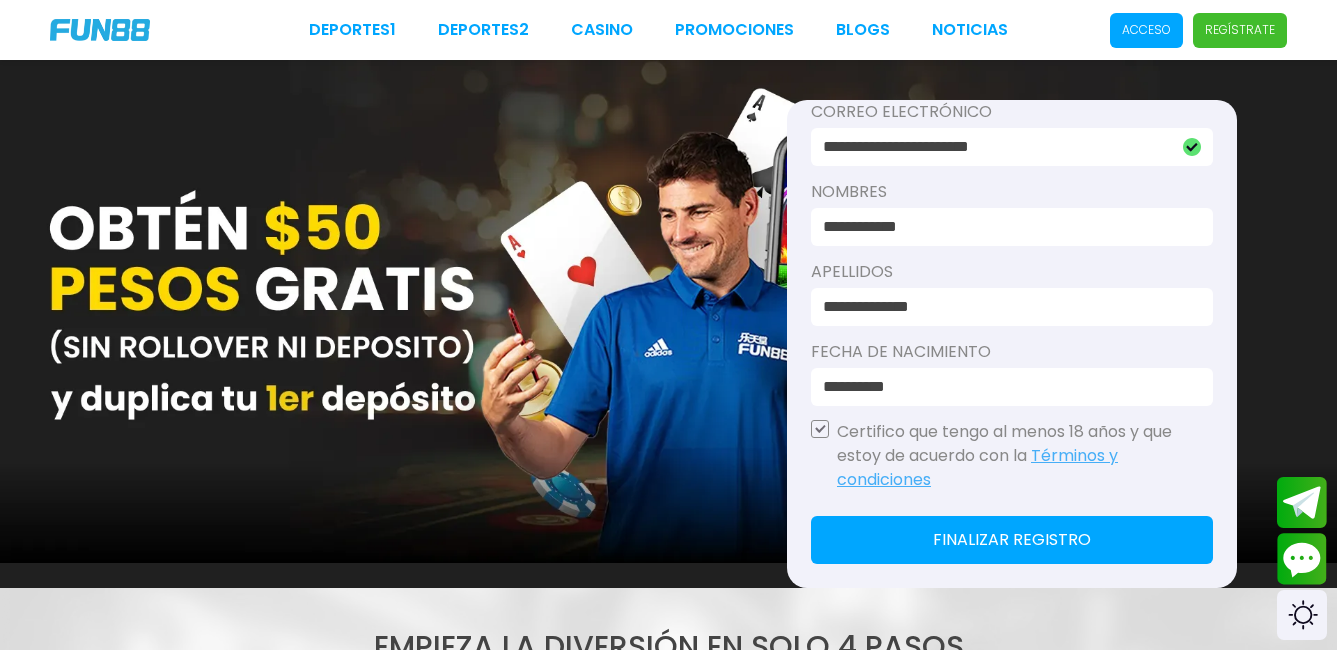 click on "Finalizar registro" 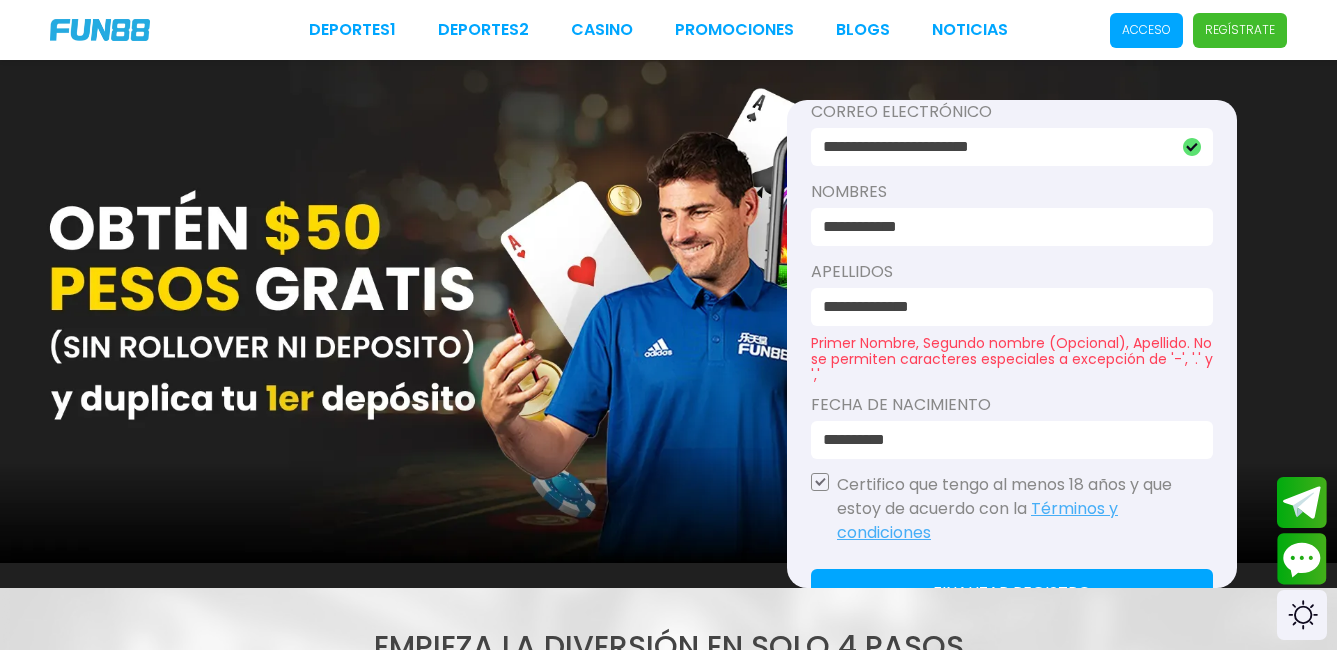 click on "**********" at bounding box center [1006, 227] 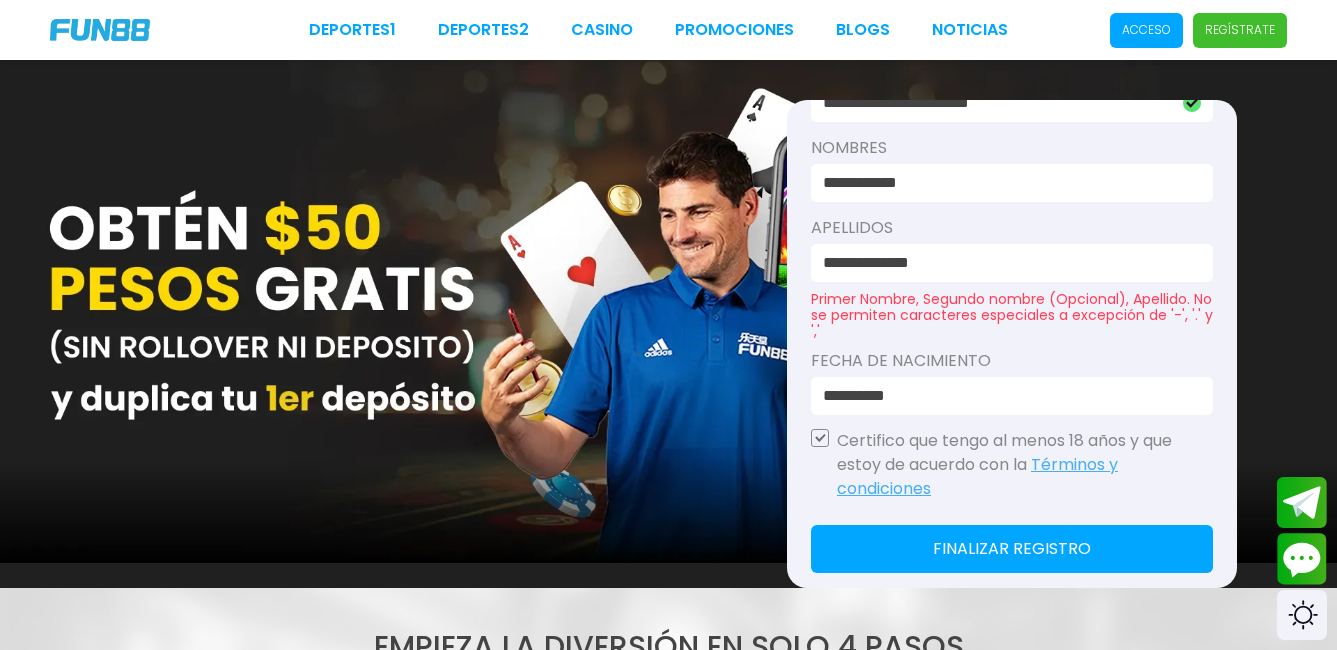 scroll, scrollTop: 359, scrollLeft: 0, axis: vertical 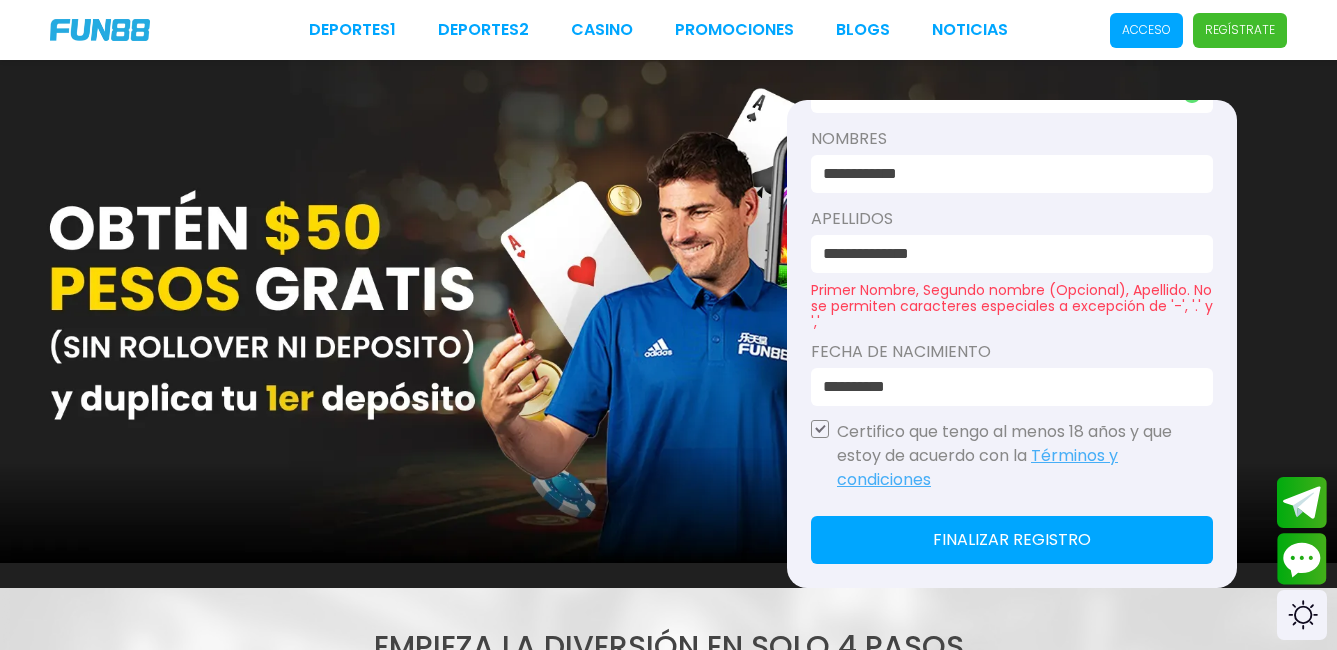 click on "**********" at bounding box center [1006, 174] 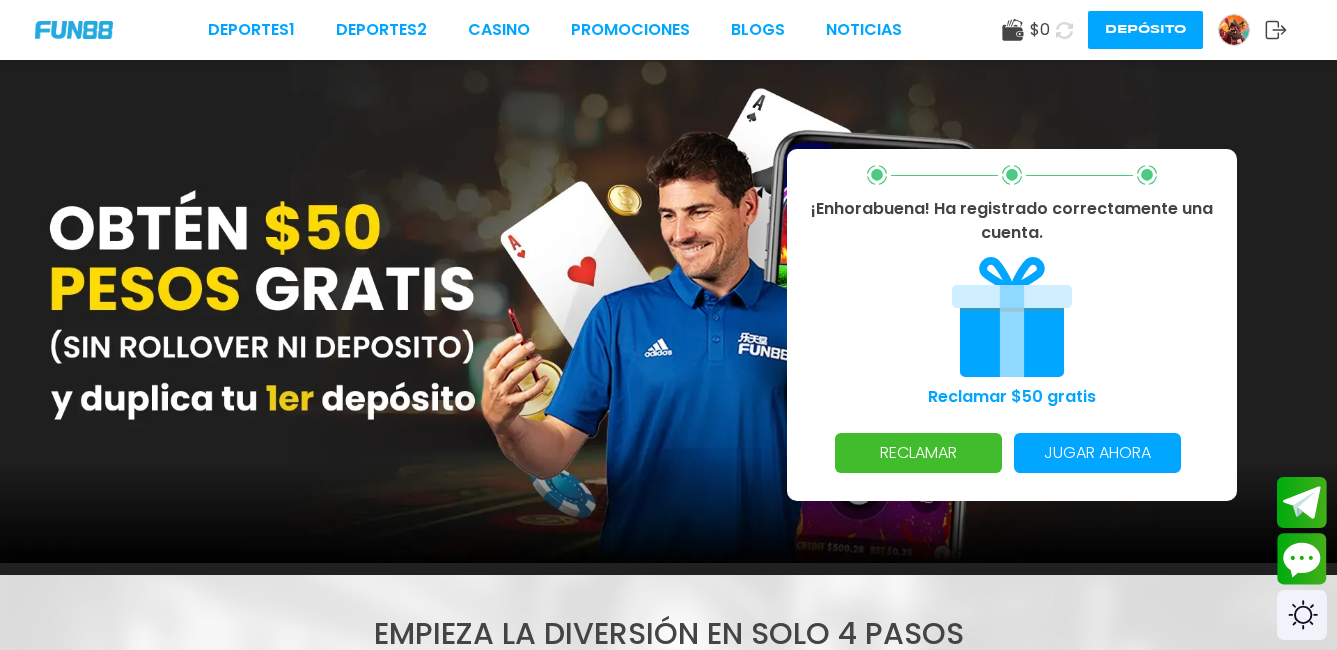 click on "RECLAMAR" at bounding box center (918, 453) 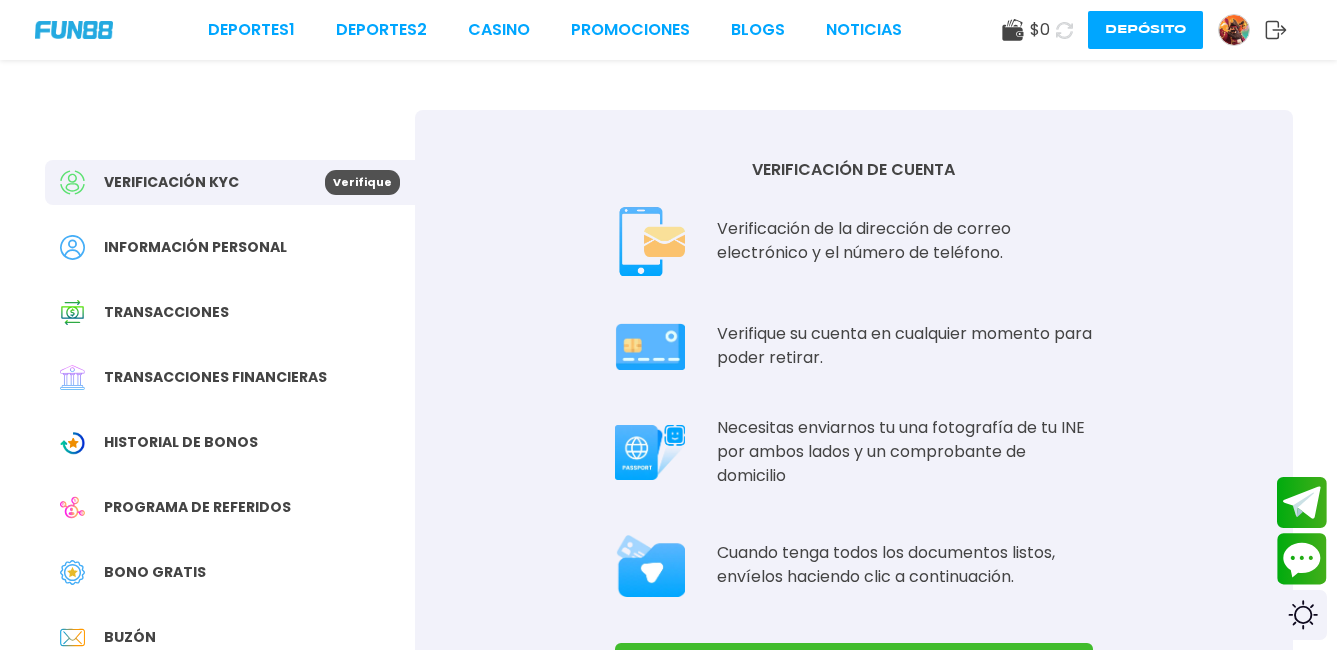 click on "Verifique" at bounding box center [362, 182] 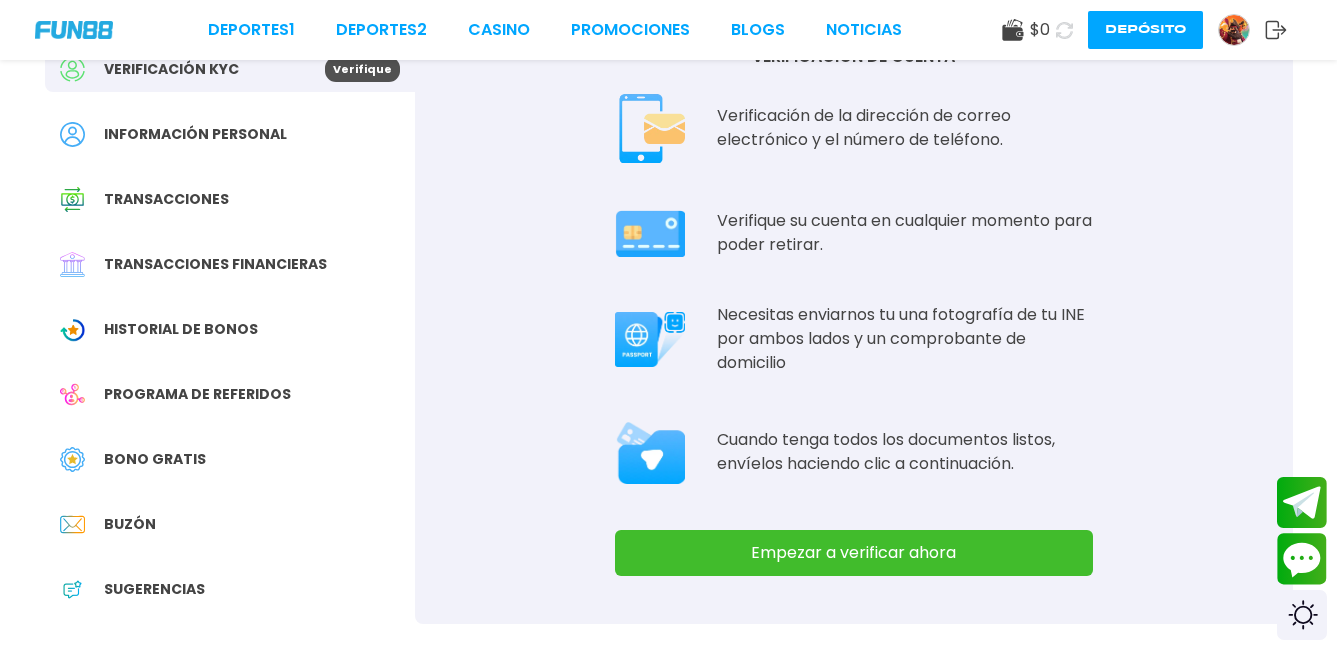 scroll, scrollTop: 200, scrollLeft: 0, axis: vertical 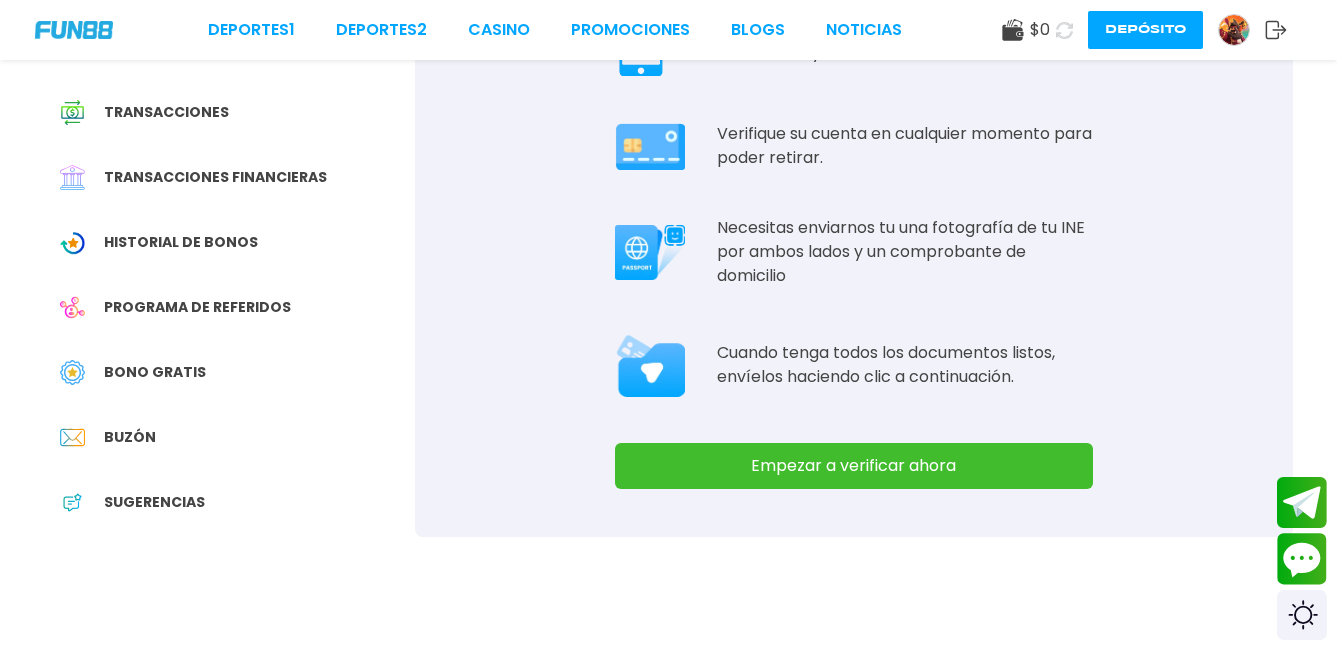 click on "Empezar a verificar ahora" at bounding box center [854, 466] 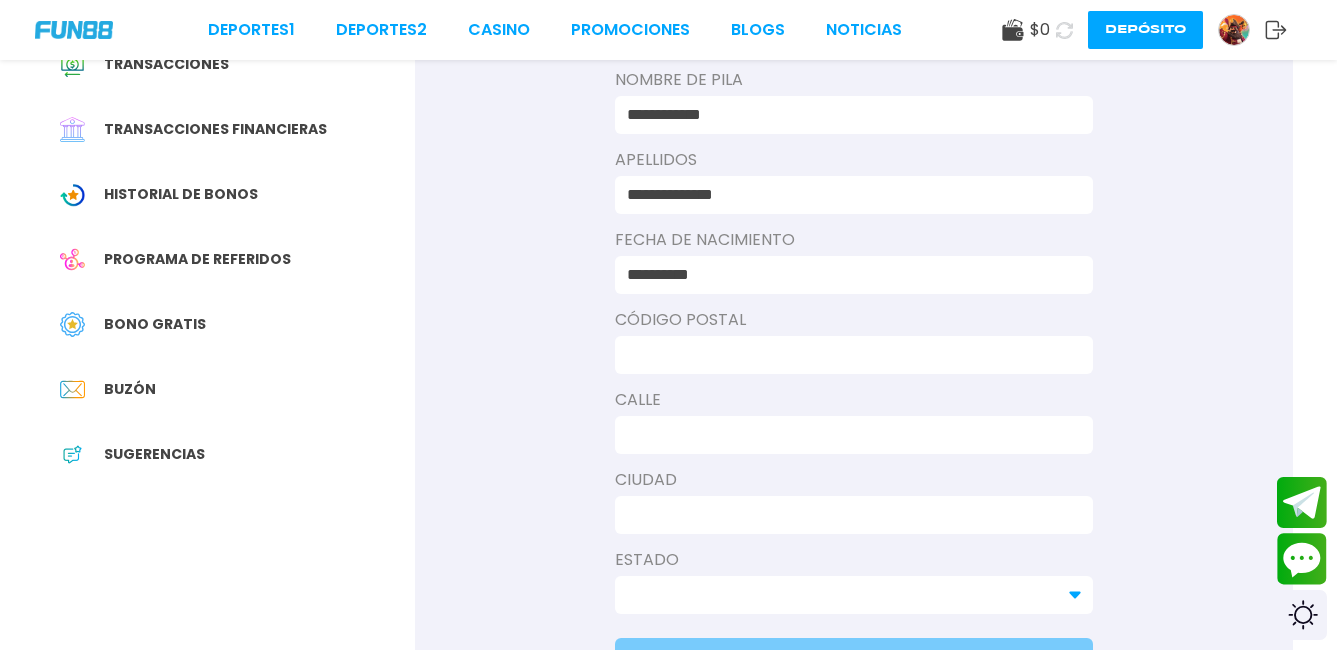 scroll, scrollTop: 300, scrollLeft: 0, axis: vertical 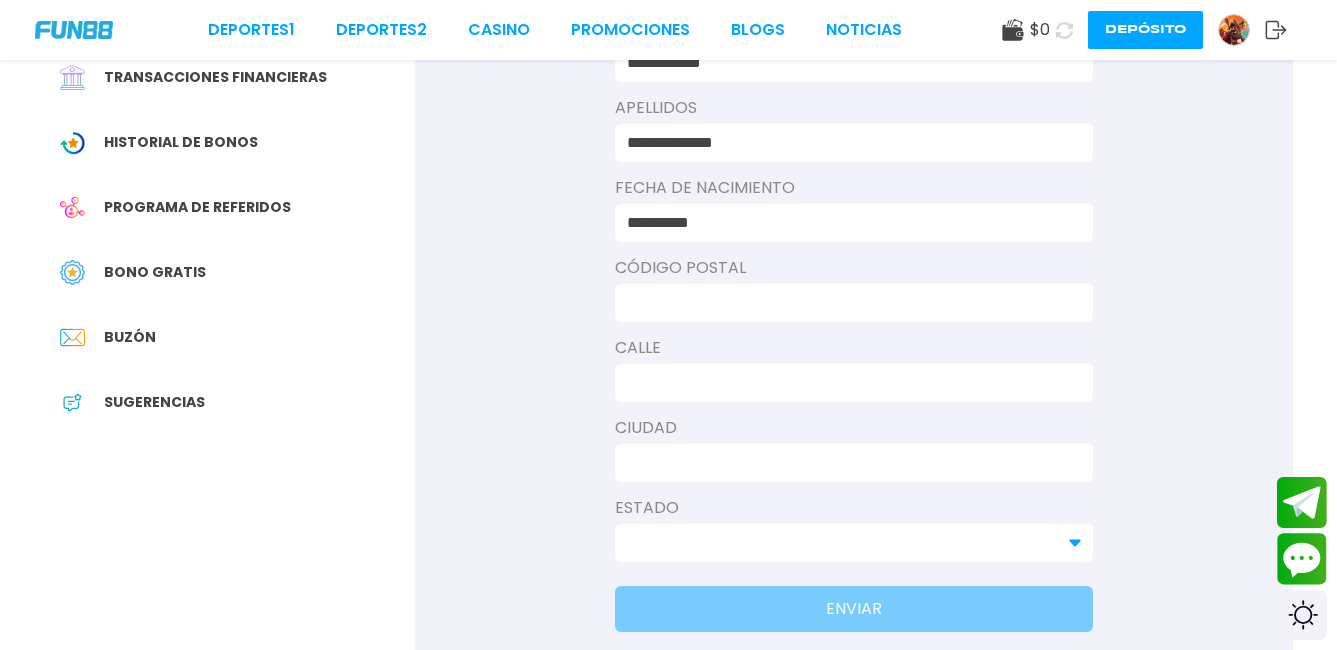click at bounding box center (848, 303) 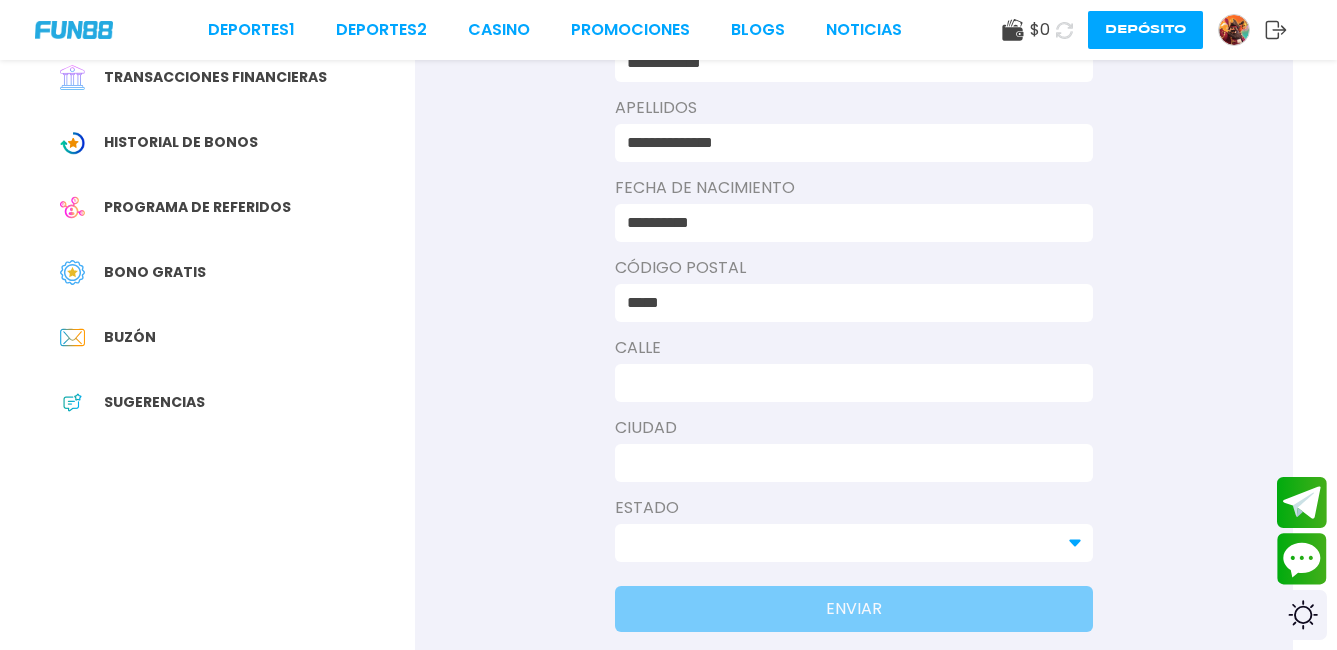 type on "**********" 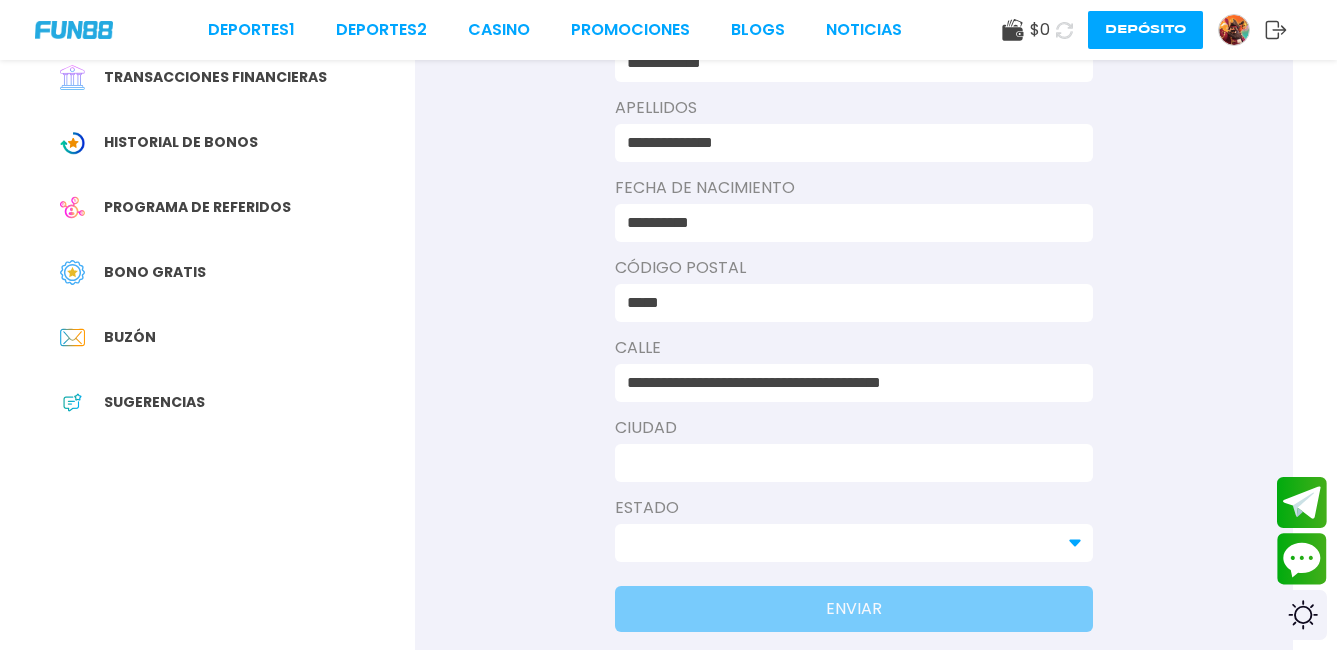 type on "**********" 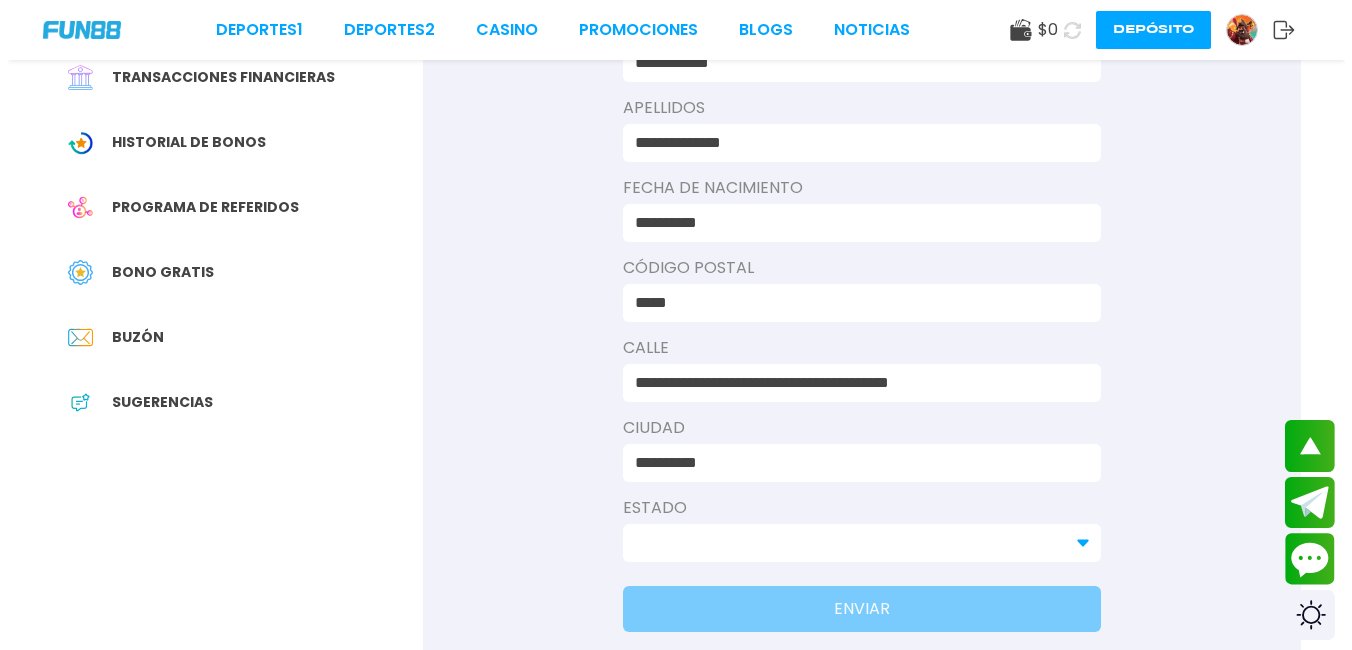 scroll, scrollTop: 500, scrollLeft: 0, axis: vertical 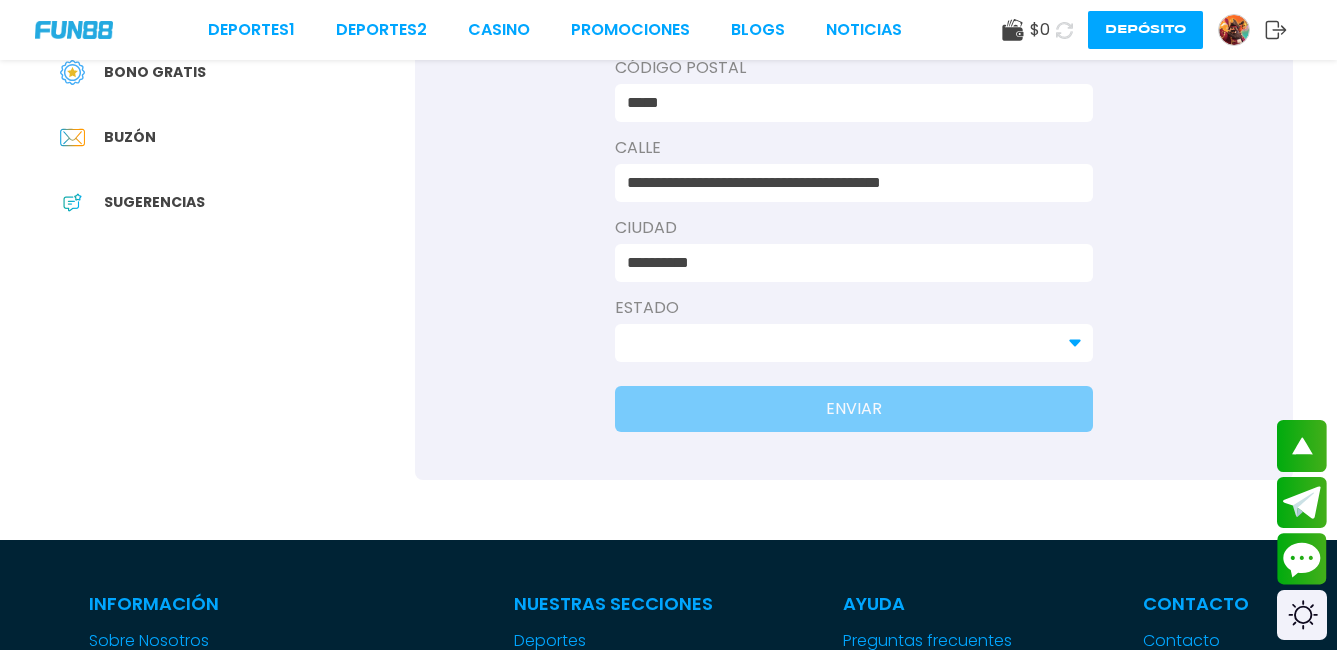 click at bounding box center (842, 343) 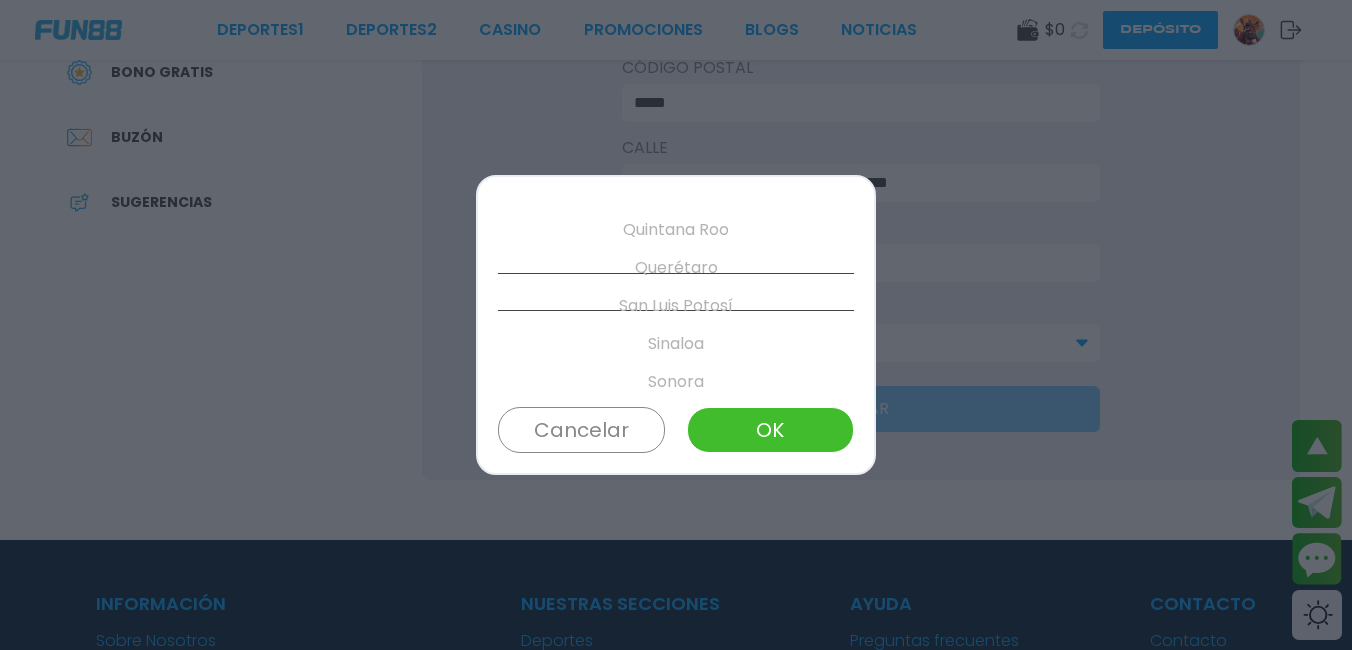 scroll, scrollTop: 874, scrollLeft: 0, axis: vertical 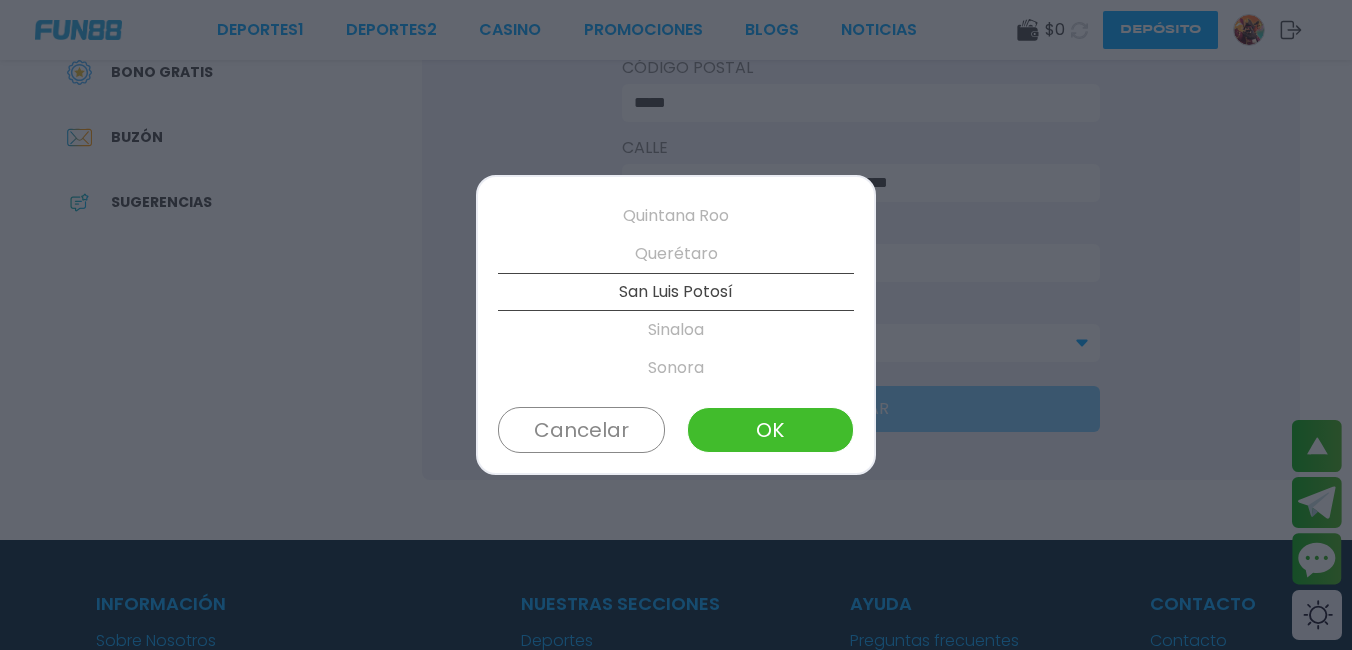 click on "Sinaloa" at bounding box center (676, 330) 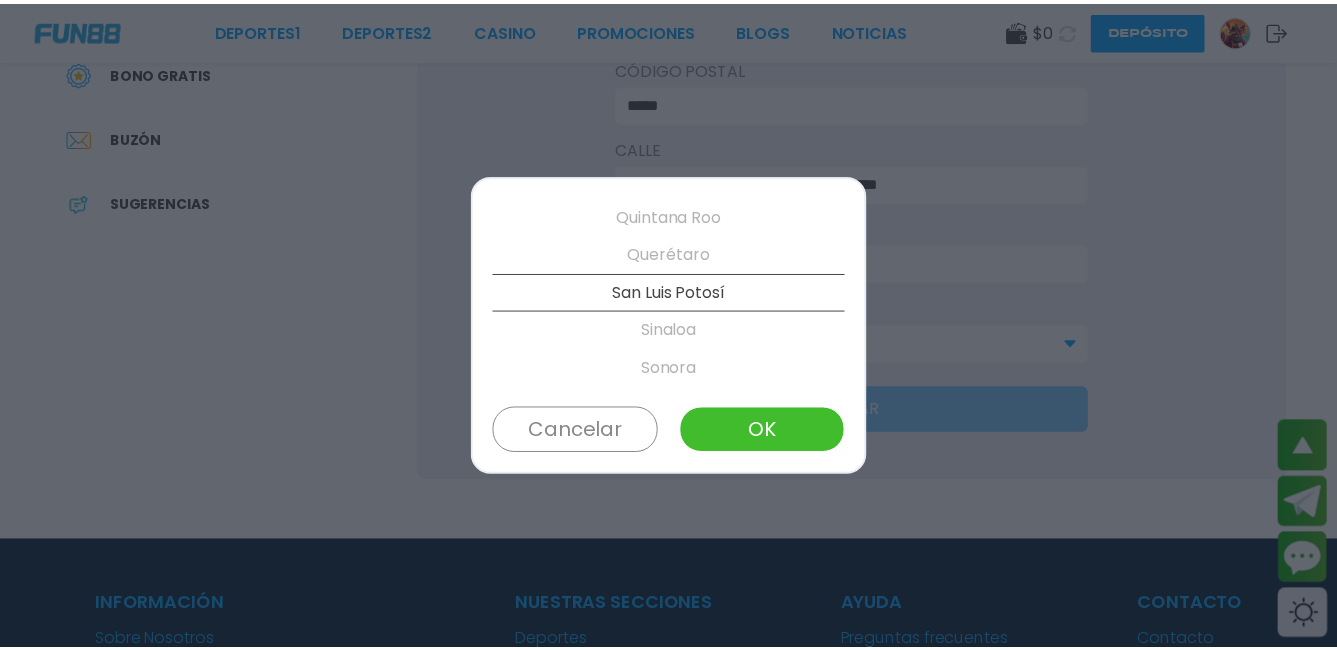 scroll, scrollTop: 912, scrollLeft: 0, axis: vertical 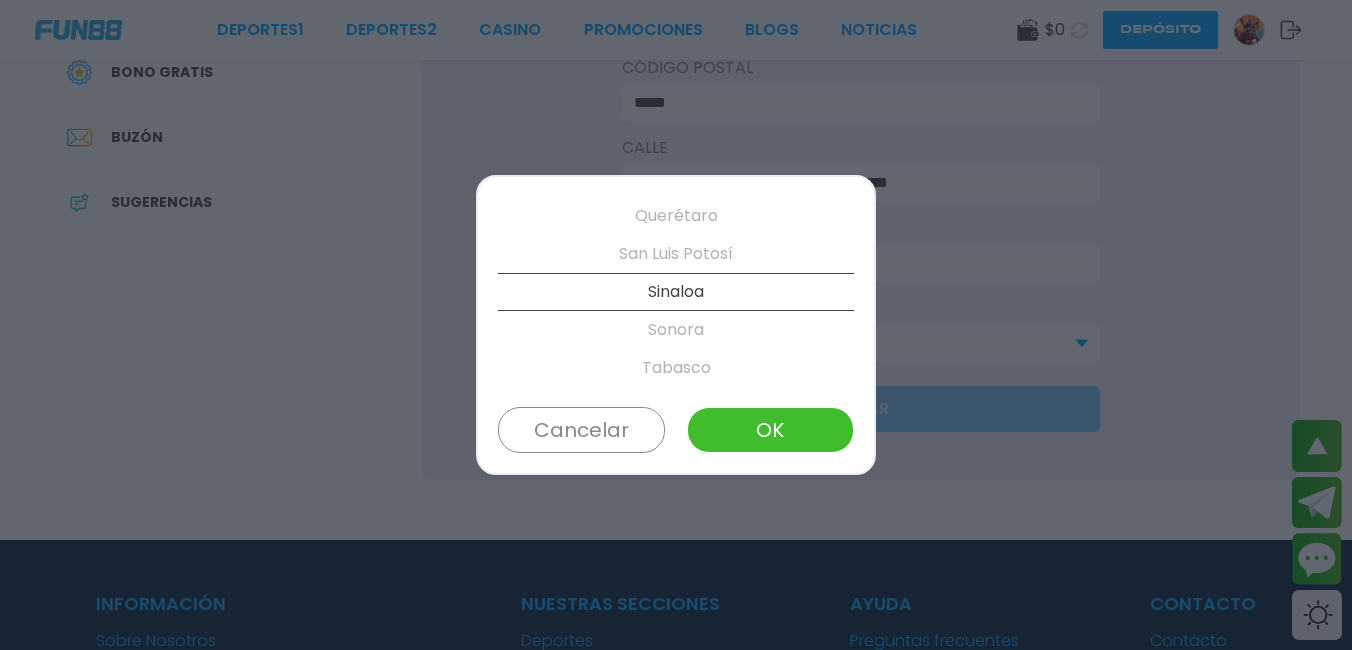 click on "OK" at bounding box center (770, 430) 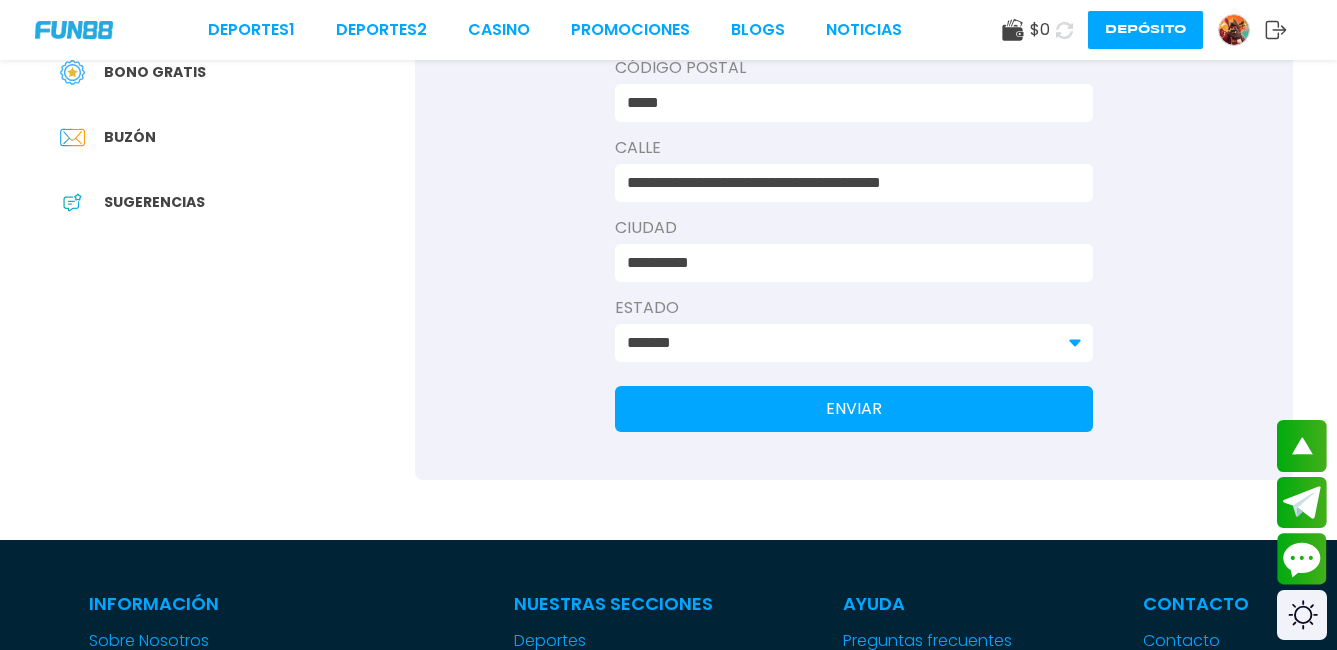 click on "ENVIAR" at bounding box center [854, 409] 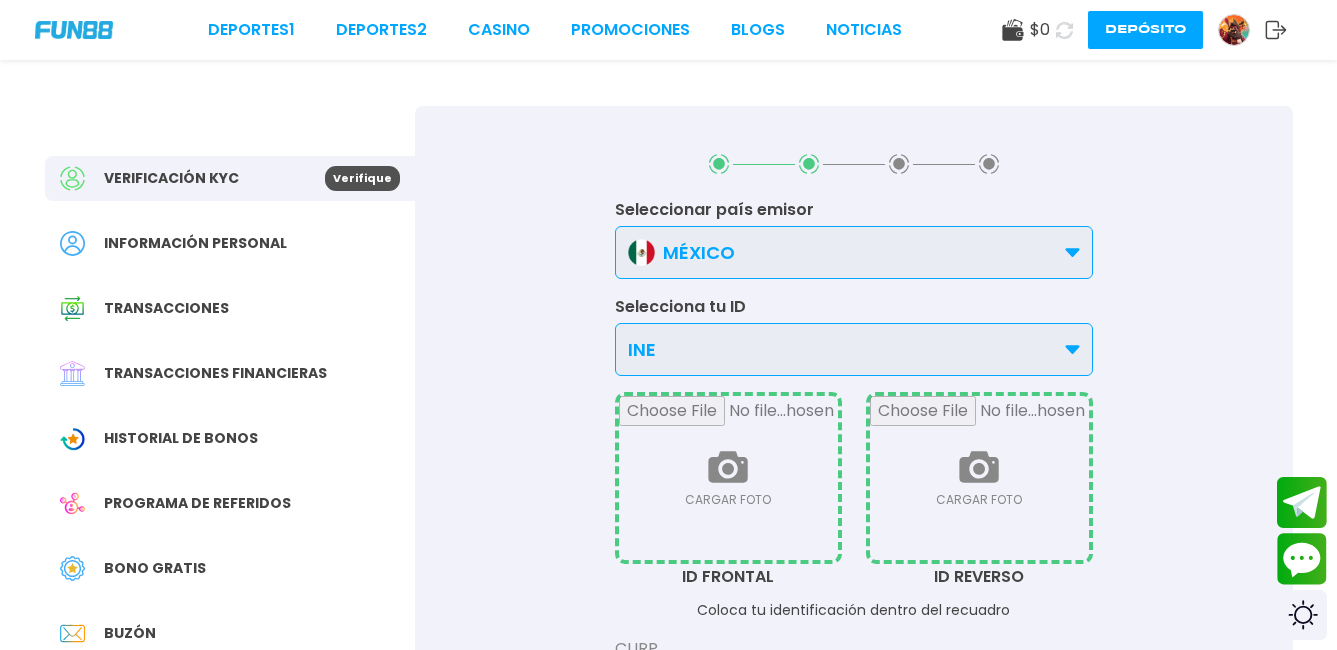 scroll, scrollTop: 0, scrollLeft: 0, axis: both 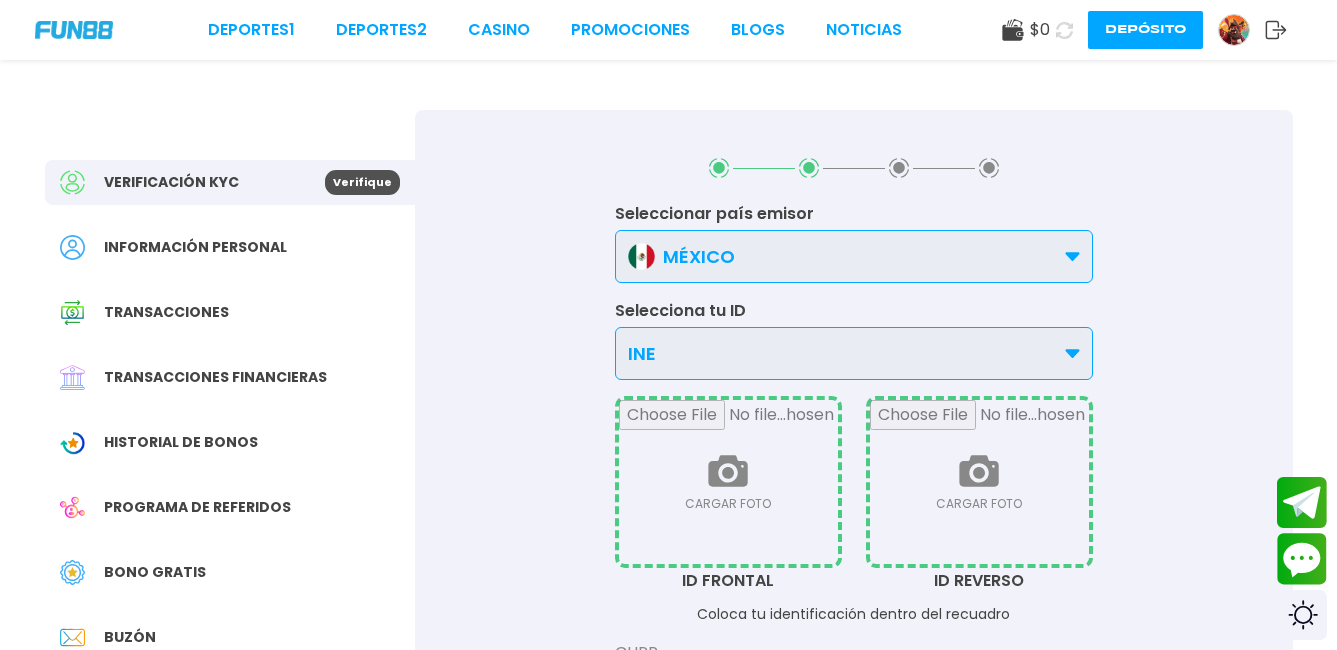 click at bounding box center (728, 482) 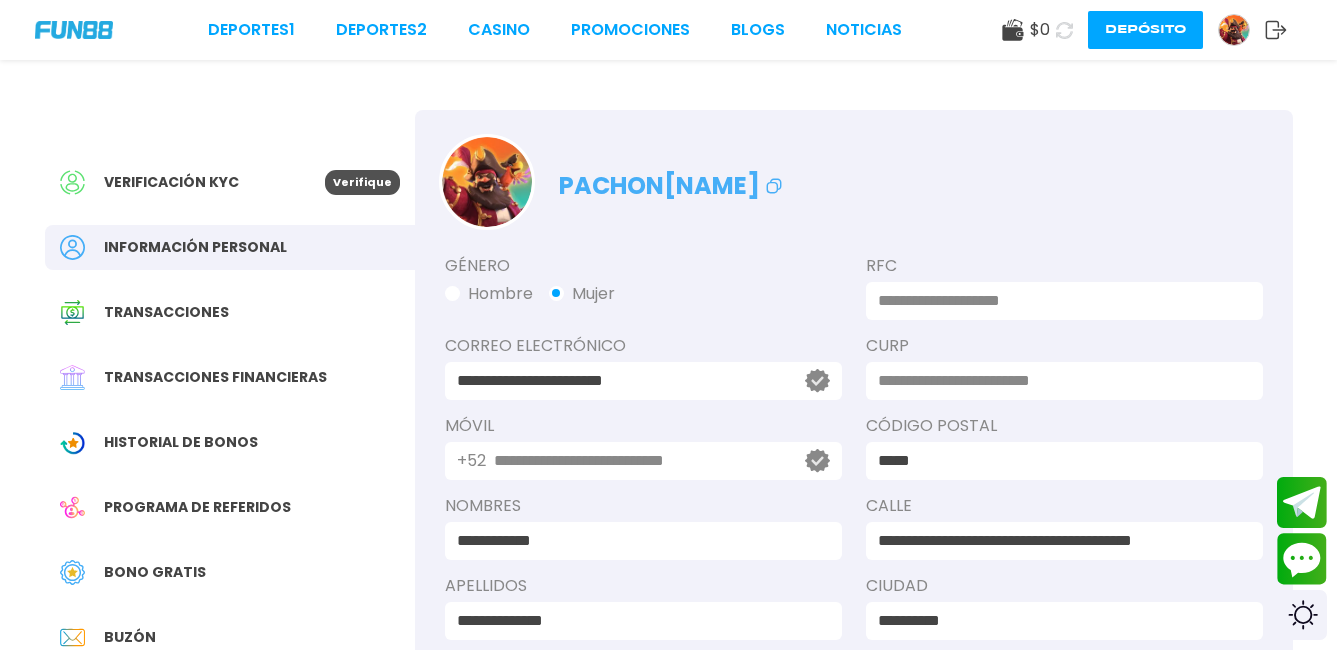 click on "Historial de Bonos" at bounding box center (181, 442) 